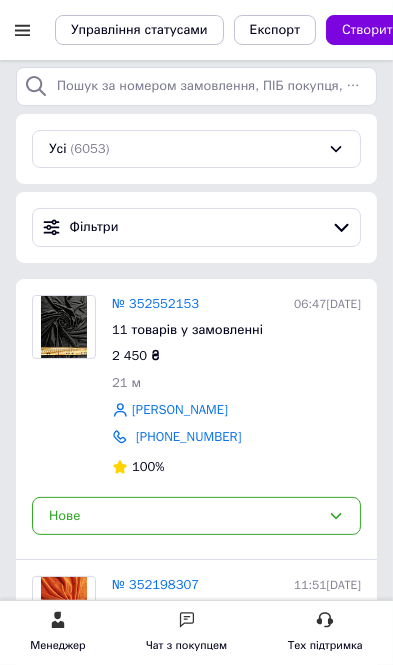 scroll, scrollTop: 0, scrollLeft: 0, axis: both 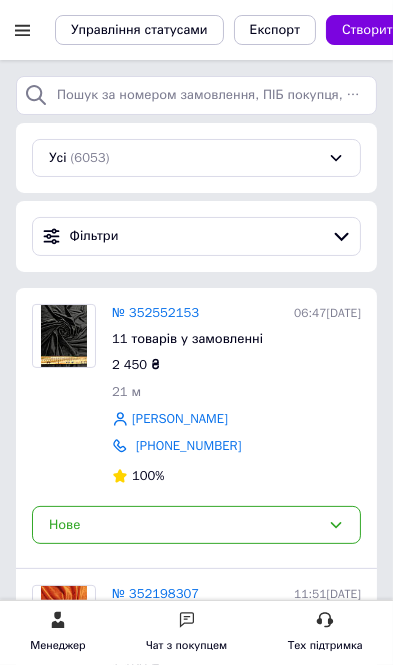click on "№ 352552153" at bounding box center [155, 312] 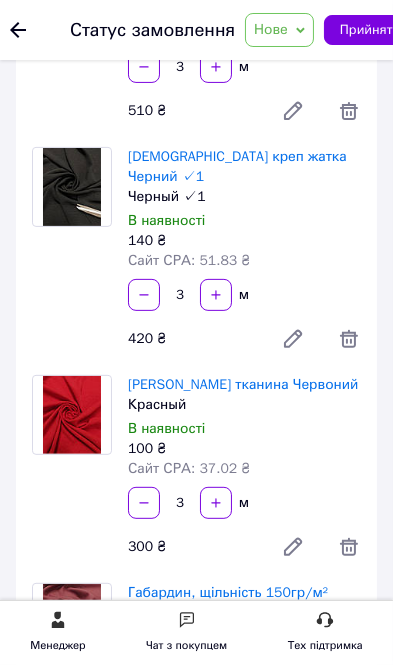 scroll, scrollTop: 0, scrollLeft: 0, axis: both 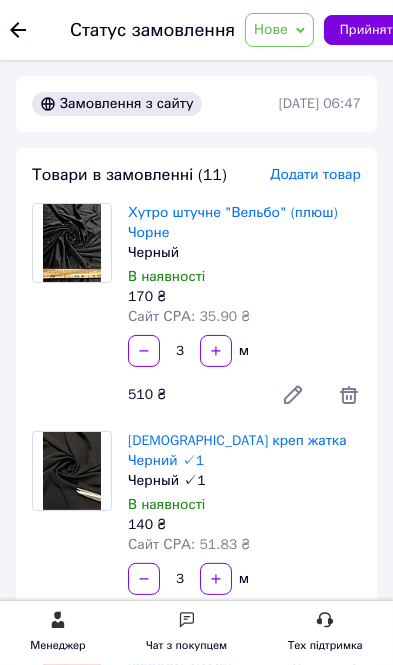 click 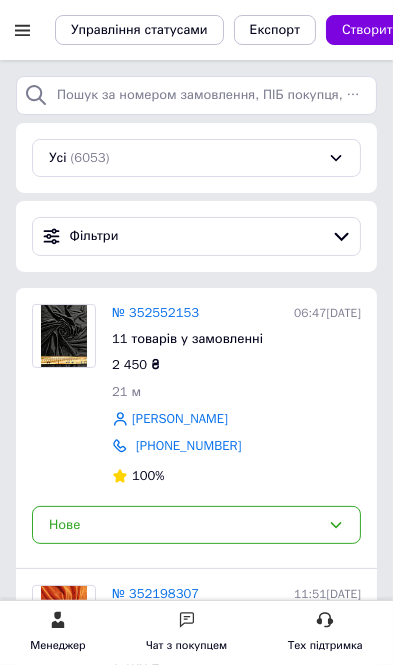 click at bounding box center (22, 30) 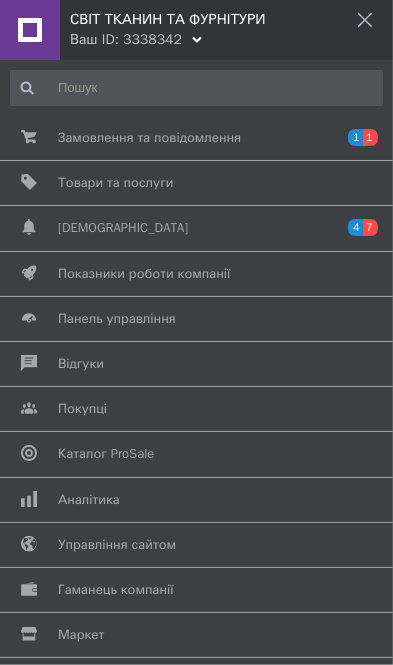 click on "Товари та послуги" at bounding box center (191, 183) 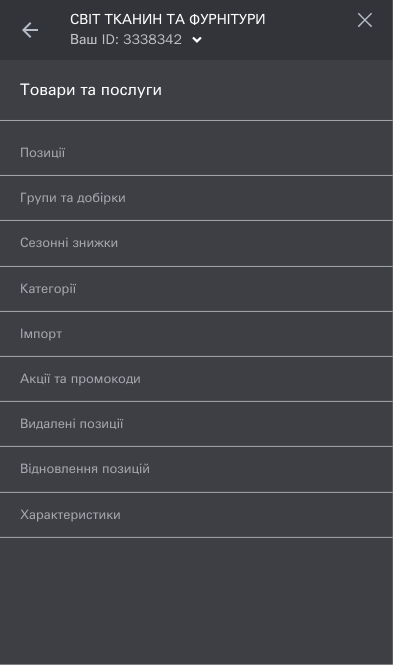 click on "Позиції" at bounding box center (174, 153) 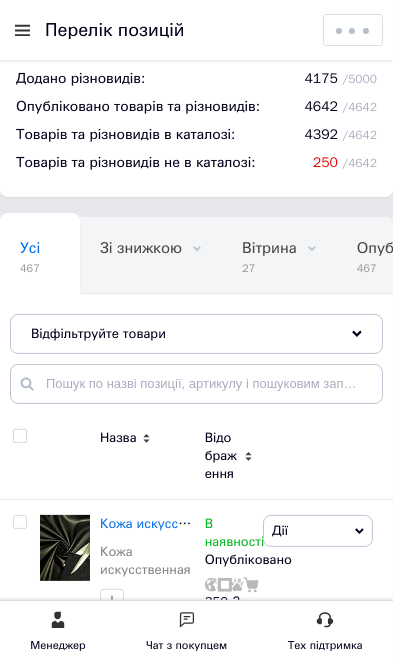 scroll, scrollTop: 60, scrollLeft: 0, axis: vertical 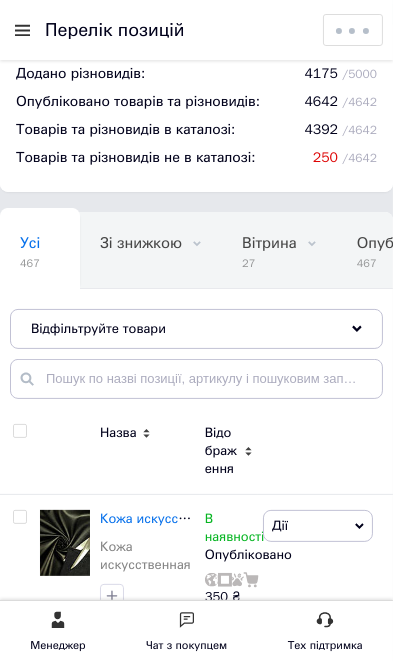 click 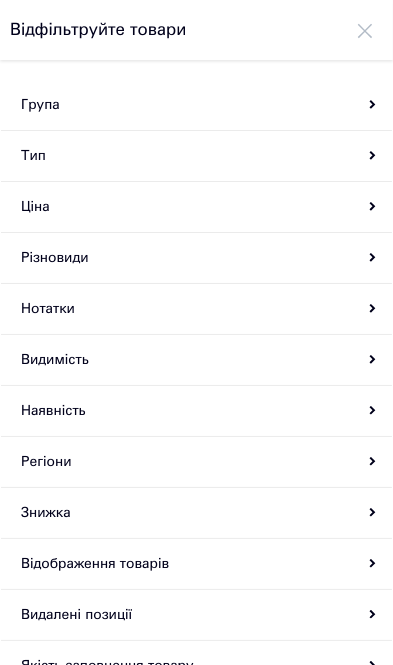 click on "Група" at bounding box center (196, 105) 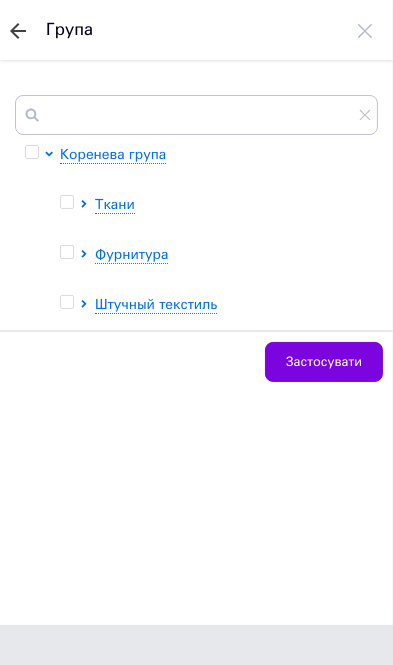 click on "Ткани" at bounding box center [115, 204] 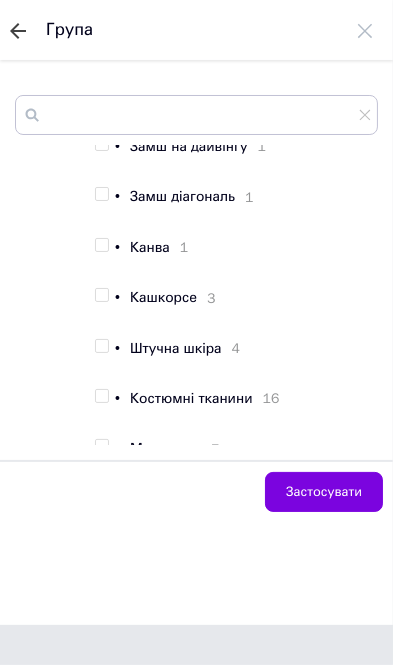 scroll, scrollTop: 1142, scrollLeft: 0, axis: vertical 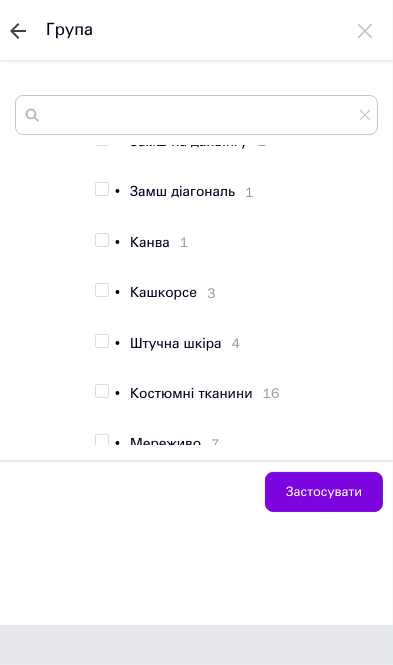 click at bounding box center [101, 341] 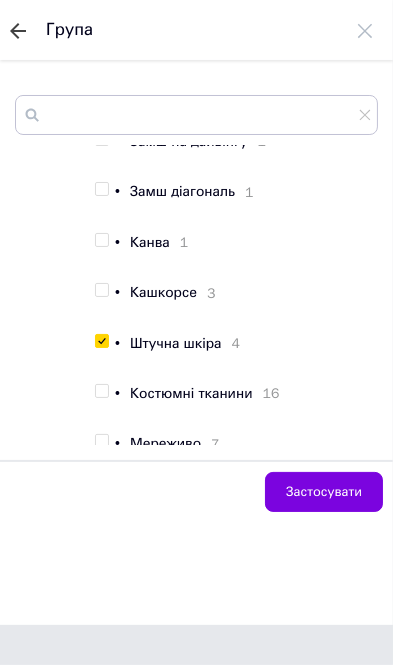 checkbox on "true" 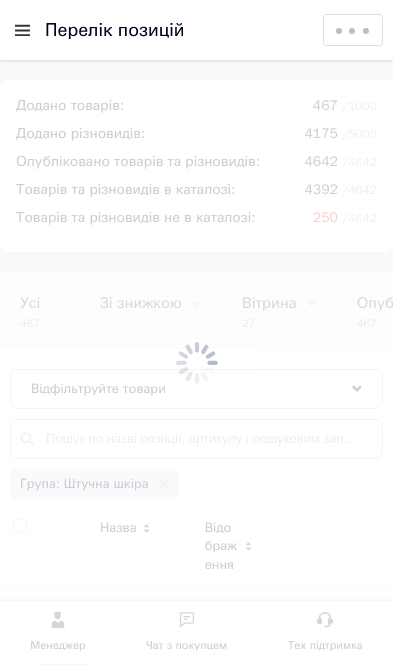 scroll, scrollTop: 60, scrollLeft: 0, axis: vertical 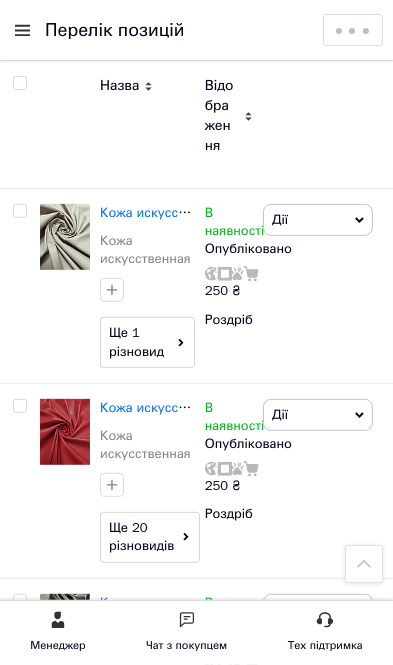 click on "Кожа искусственная" at bounding box center (163, 212) 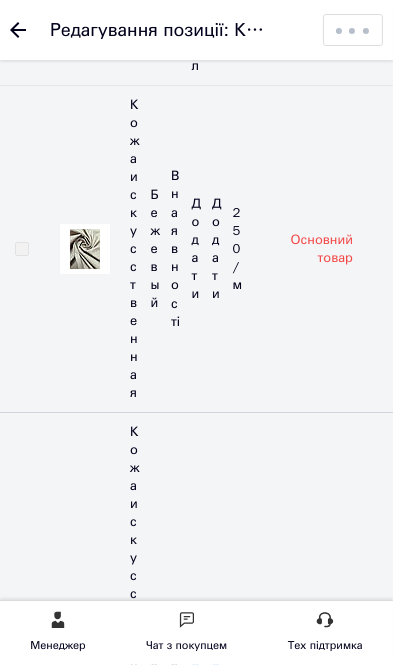 scroll, scrollTop: 3871, scrollLeft: 0, axis: vertical 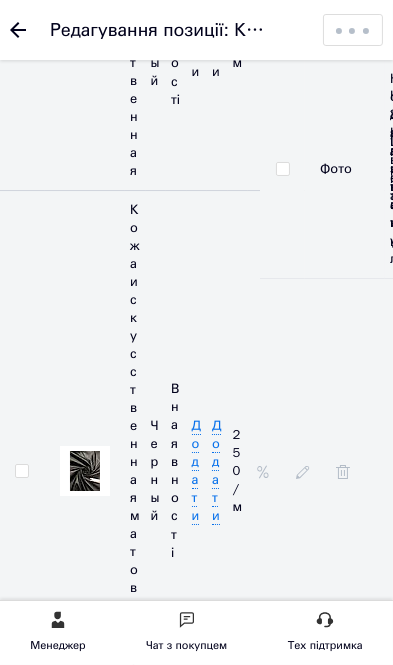 click 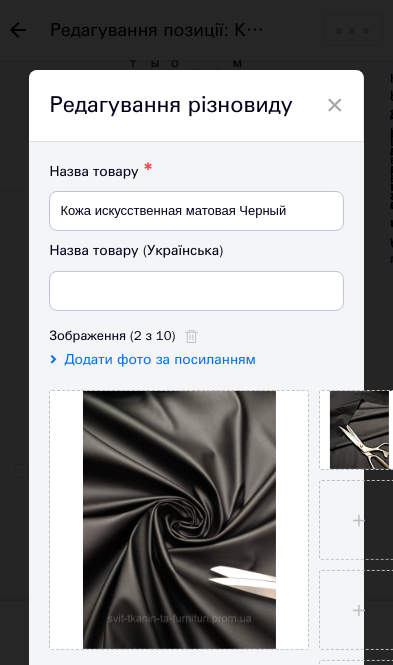 type on "Шкіра штучна Чорний" 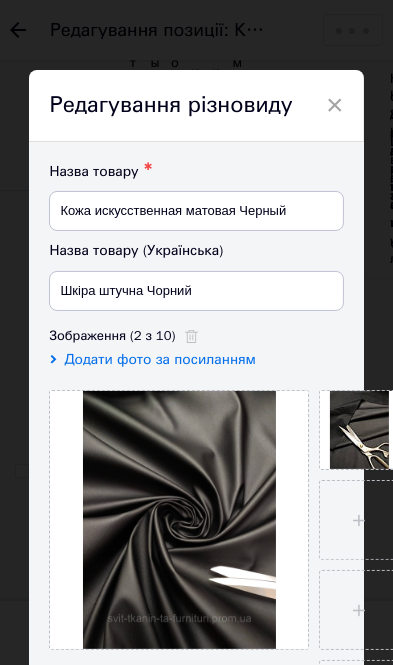 click at bounding box center (359, 430) 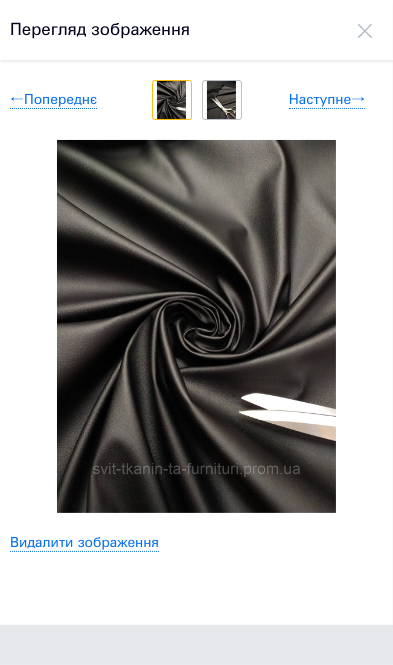 scroll, scrollTop: 0, scrollLeft: 0, axis: both 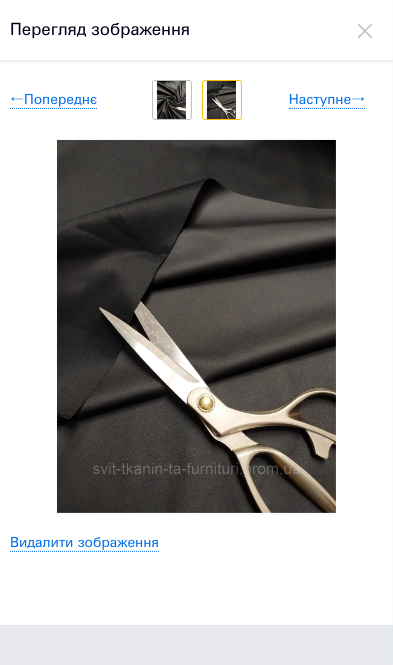 click at bounding box center [171, 100] 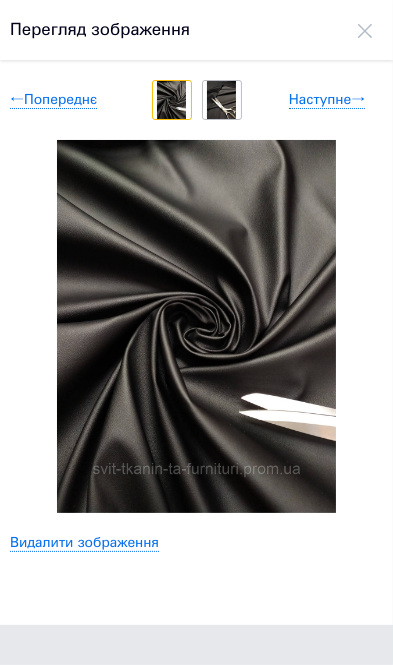 click at bounding box center (221, 100) 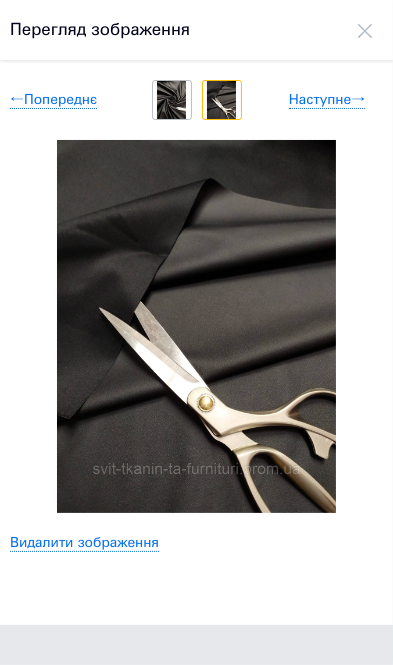 click at bounding box center (365, 30) 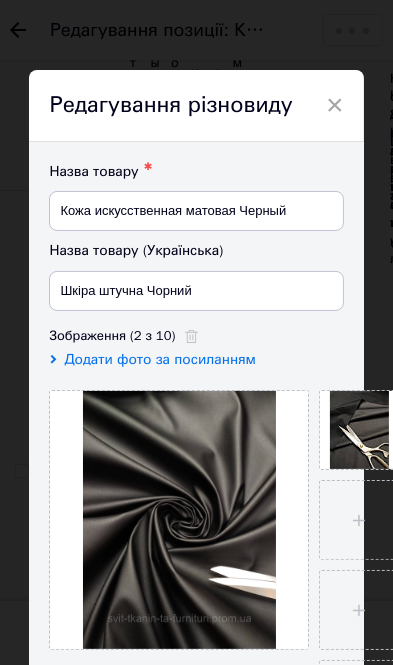 click on "×" at bounding box center [335, 105] 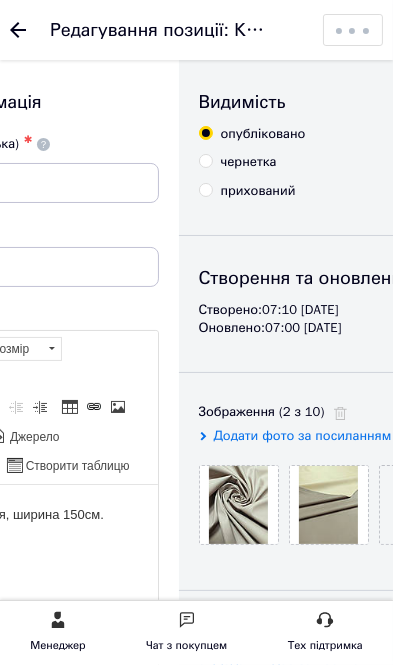 scroll, scrollTop: 0, scrollLeft: 161, axis: horizontal 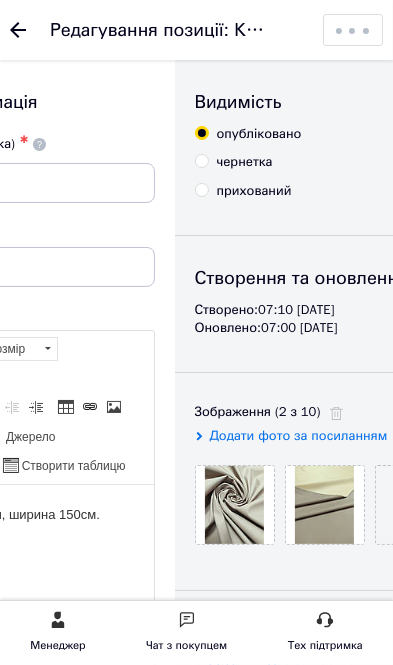 click at bounding box center (235, 505) 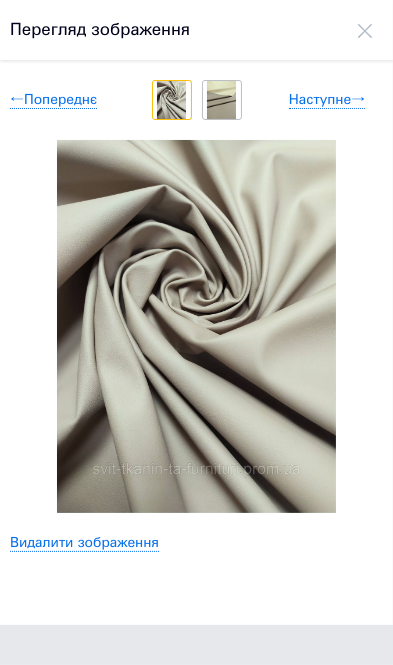 click at bounding box center (221, 100) 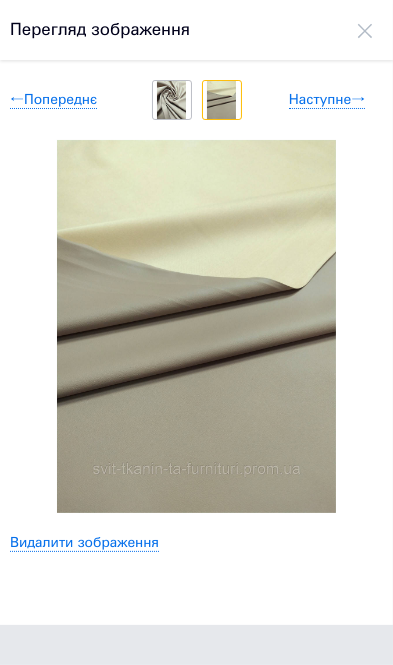click at bounding box center [365, 30] 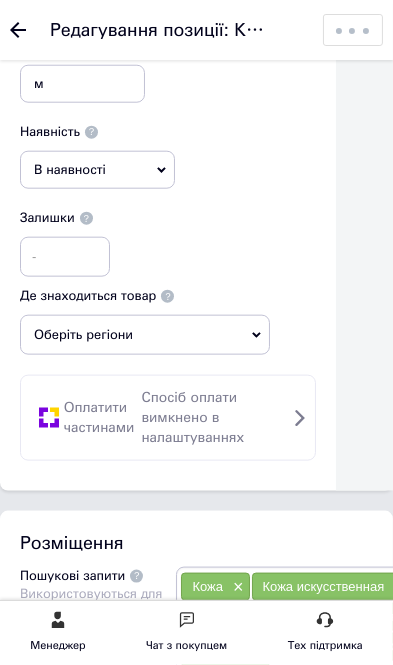 scroll, scrollTop: 1218, scrollLeft: 0, axis: vertical 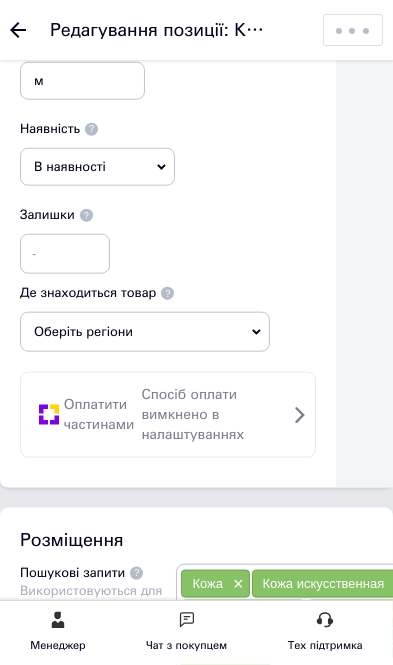 click on "Зберегти зміни Зберегти, перейти до списку Копіювати Додати подарунок Додати знижку Додати супутні Додати ярлик" at bounding box center [353, 30] 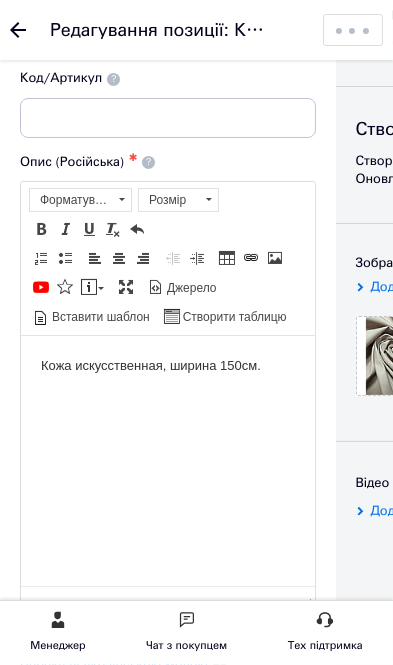 scroll, scrollTop: 0, scrollLeft: 0, axis: both 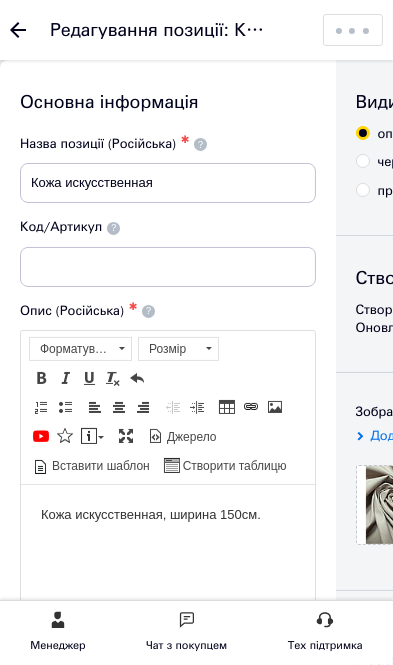 click on "Зберегти зміни Зберегти, перейти до списку Копіювати Додати подарунок Додати знижку Додати супутні Додати ярлик" at bounding box center (353, 30) 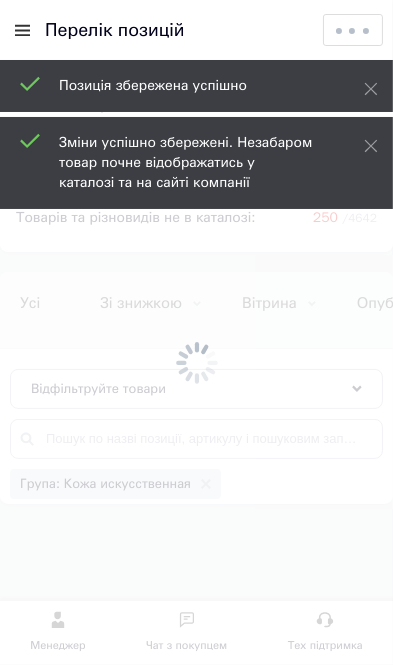 scroll, scrollTop: 0, scrollLeft: 629, axis: horizontal 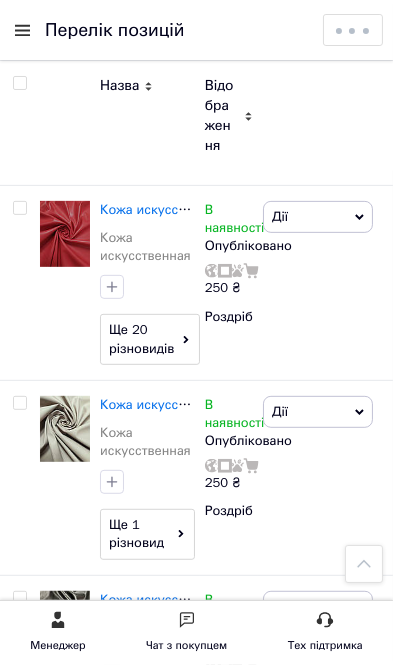 click 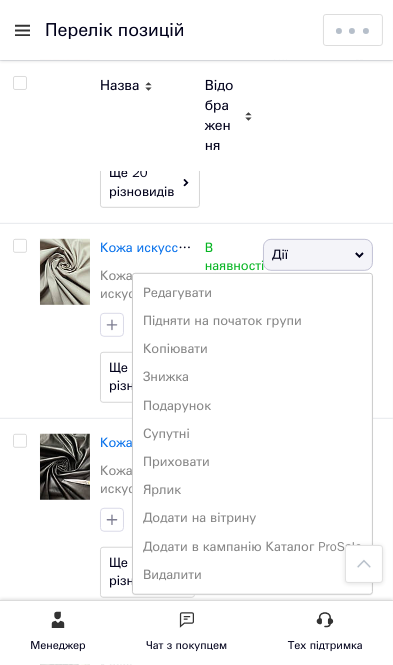 scroll, scrollTop: 559, scrollLeft: 0, axis: vertical 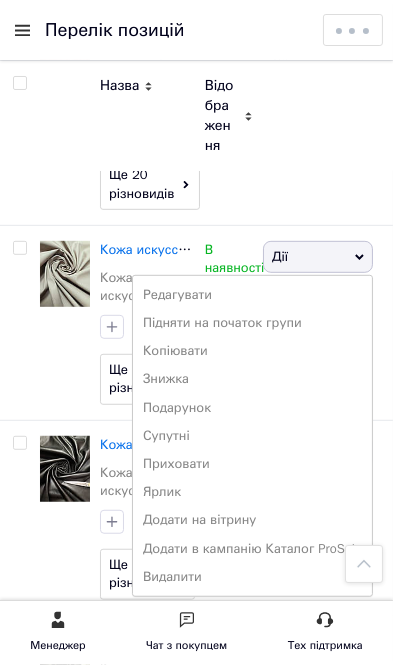 click on "Видалити" at bounding box center (252, 577) 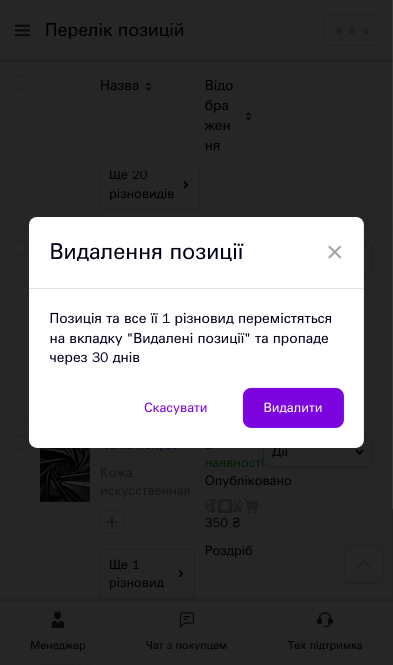 click on "Видалити" at bounding box center (293, 408) 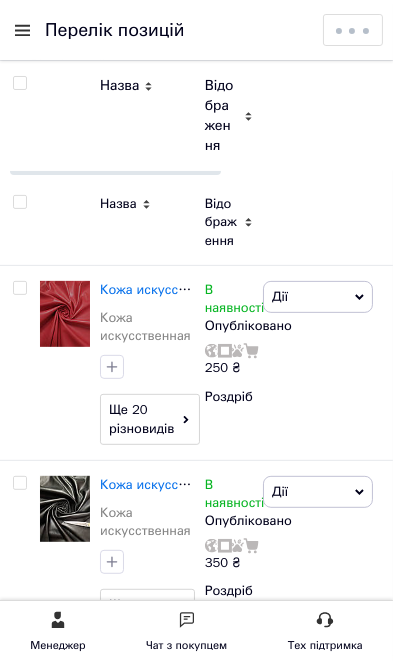 scroll, scrollTop: 323, scrollLeft: 0, axis: vertical 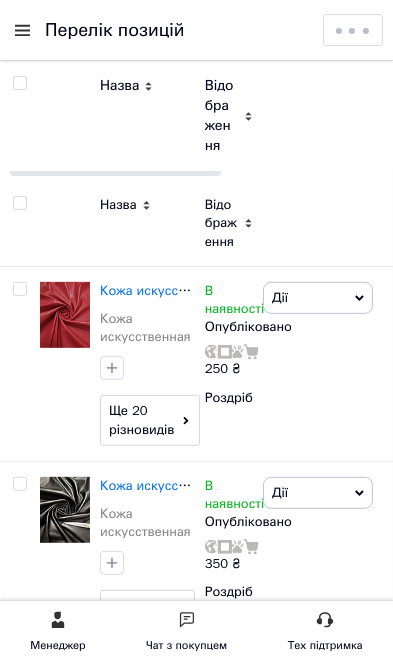 click on "Кожа искусственная" at bounding box center (163, 290) 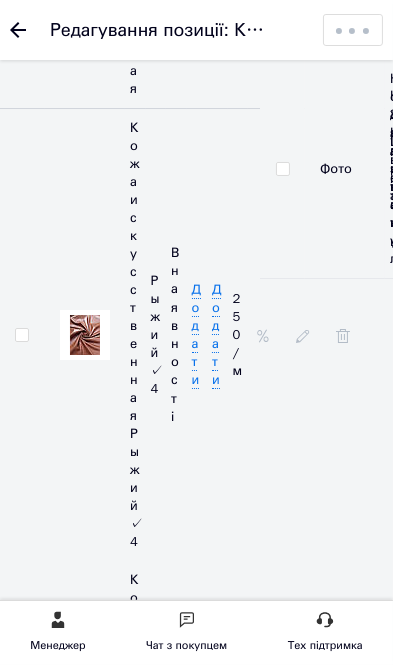 scroll, scrollTop: 3878, scrollLeft: 0, axis: vertical 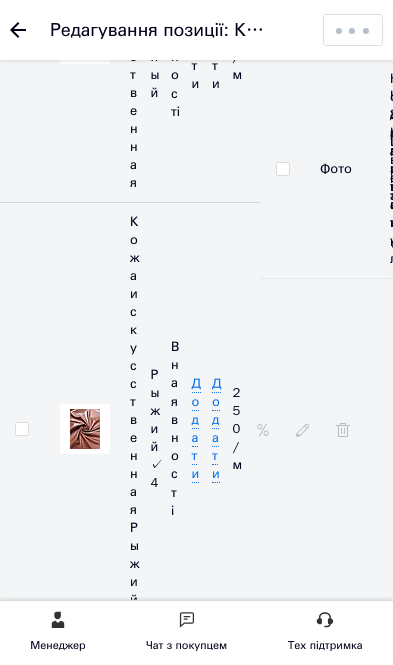 click 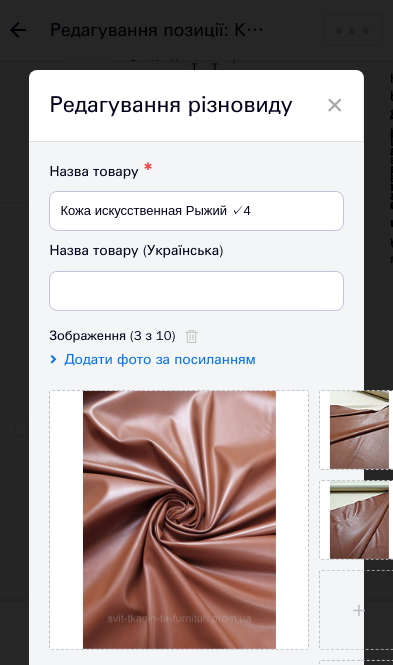 type on "Шкіра штучна Рудий ✓4" 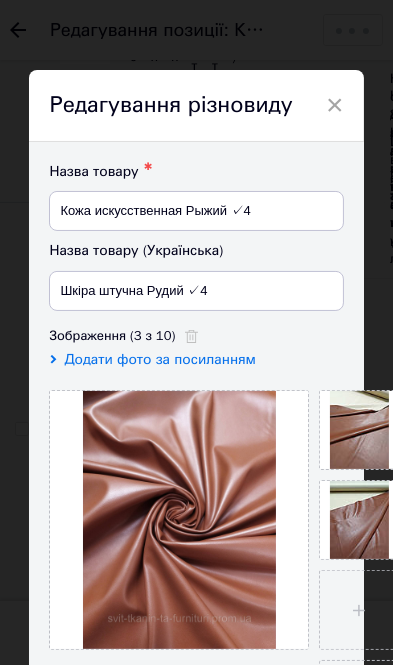 click on "×" at bounding box center [335, 105] 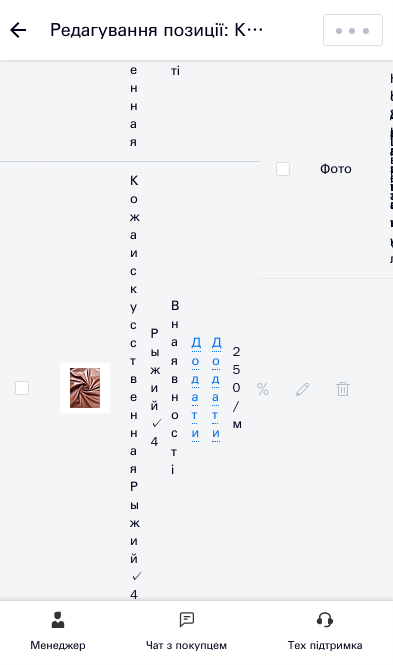 scroll, scrollTop: 3887, scrollLeft: 0, axis: vertical 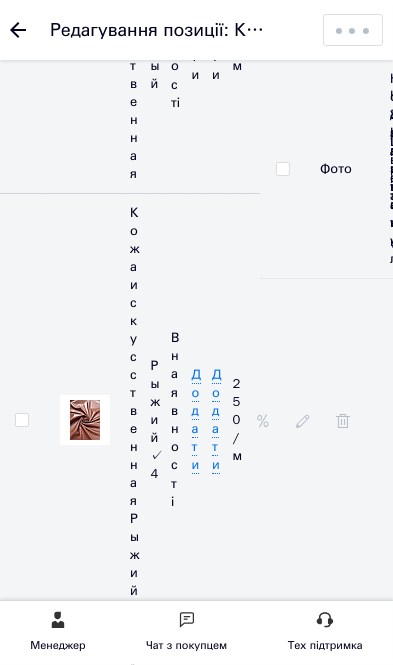 click 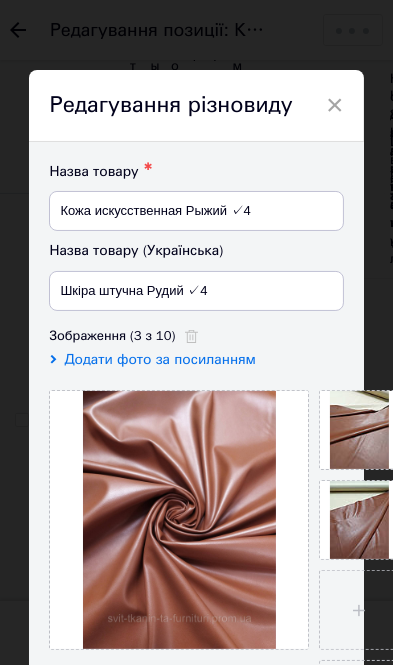 click on "×" at bounding box center (335, 105) 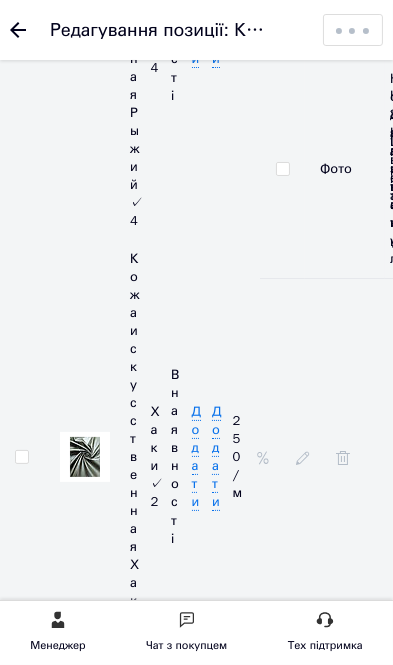 scroll, scrollTop: 4269, scrollLeft: 0, axis: vertical 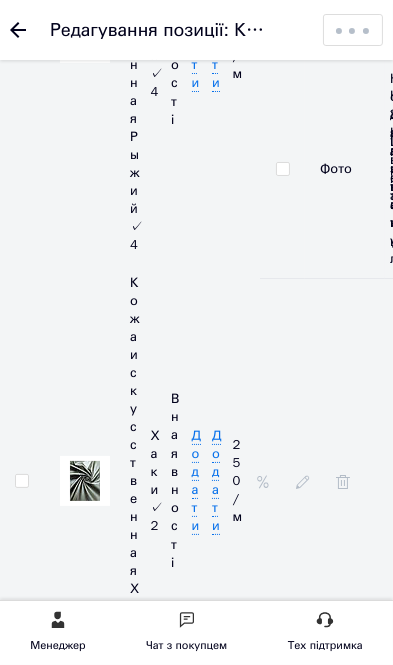 click 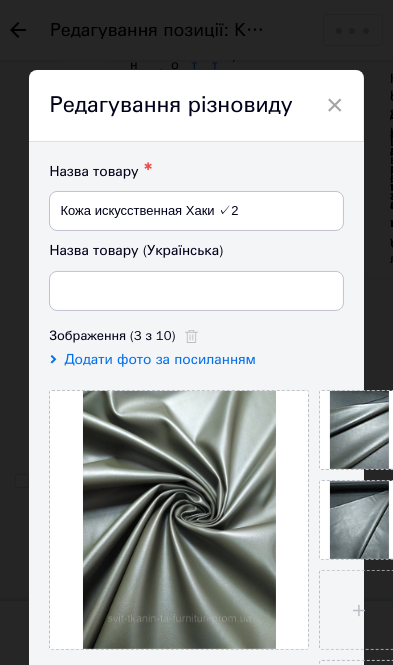 type on "Шкіра штучна Хакі ✓2" 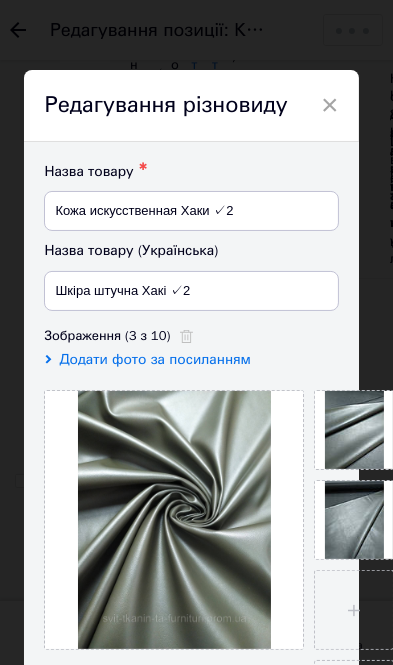 scroll, scrollTop: 0, scrollLeft: 1, axis: horizontal 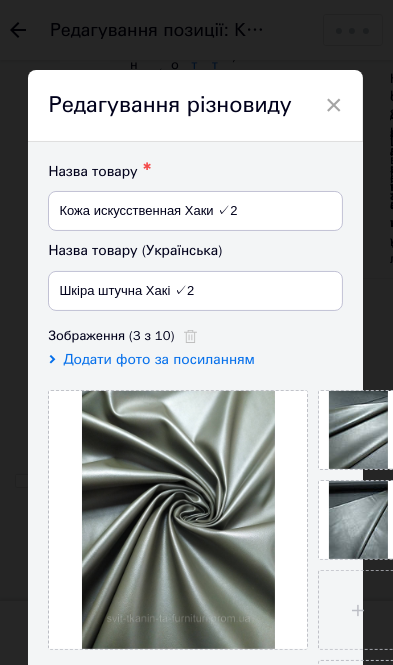 click at bounding box center (358, 430) 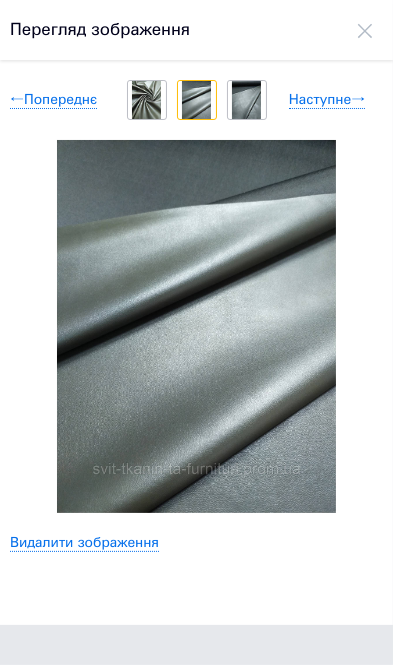 scroll, scrollTop: 0, scrollLeft: 0, axis: both 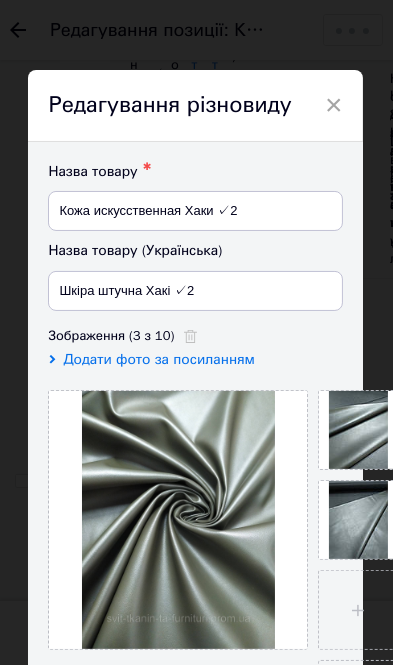 click on "×" at bounding box center (334, 105) 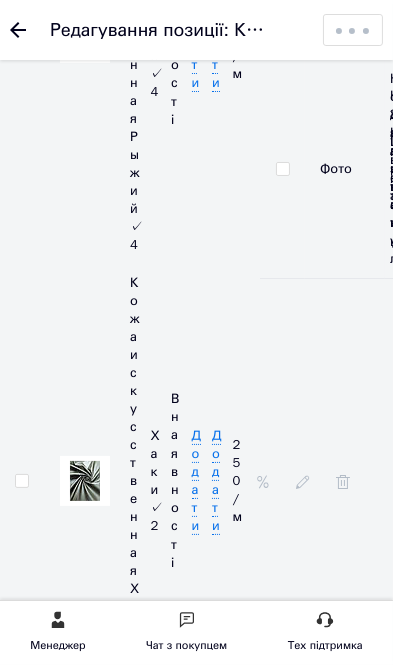 click at bounding box center (85, 481) 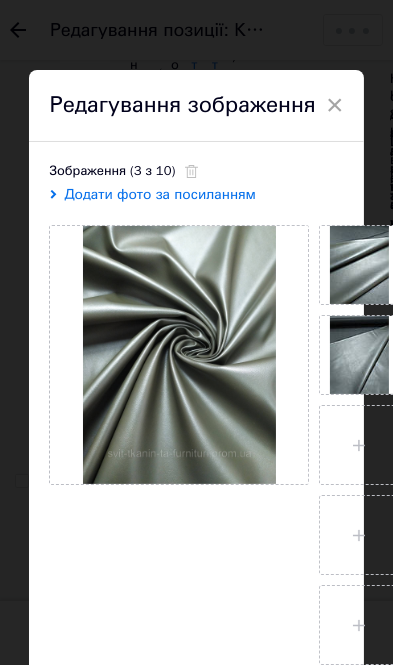 click at bounding box center [179, 355] 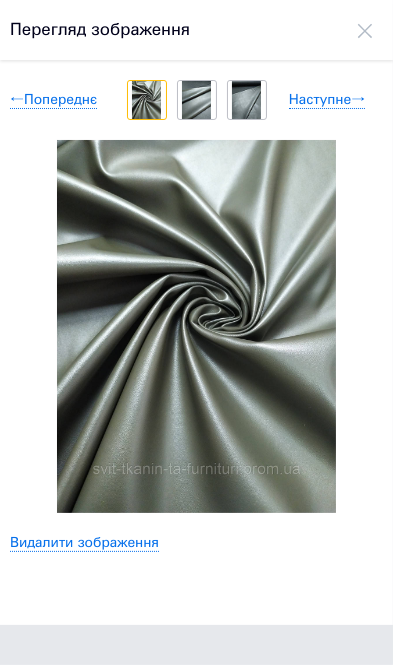 click 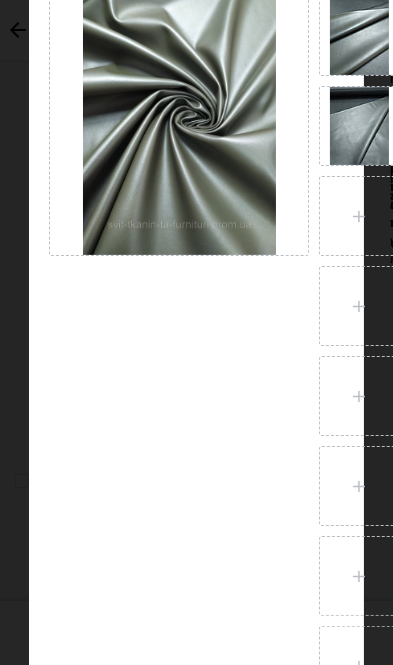 scroll, scrollTop: 448, scrollLeft: 0, axis: vertical 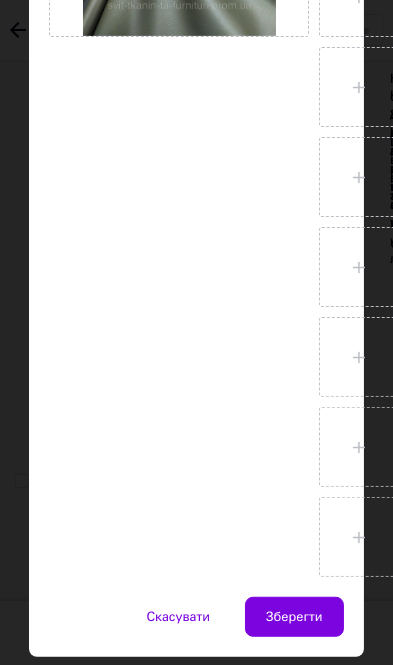 click on "Зберегти" at bounding box center (294, 617) 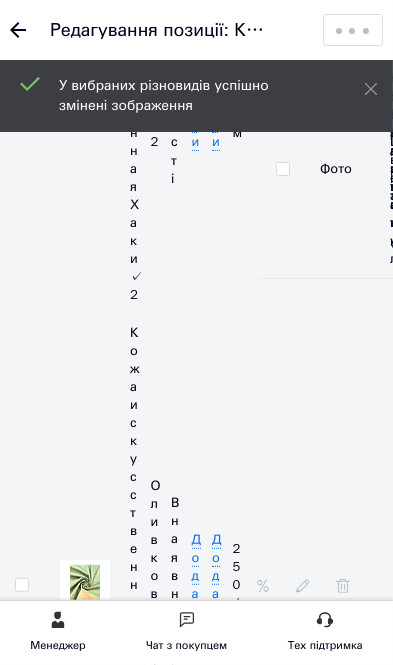 scroll, scrollTop: 4670, scrollLeft: 0, axis: vertical 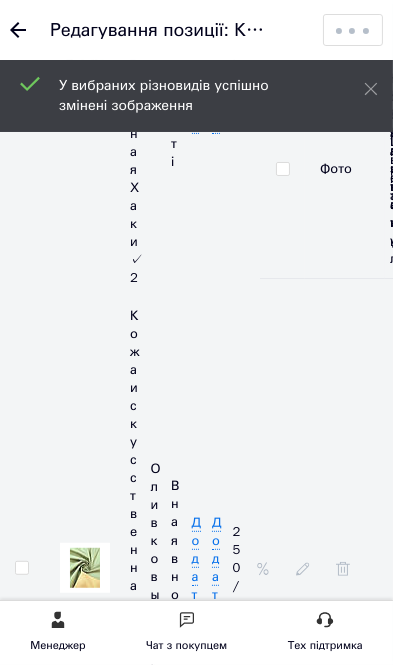 click 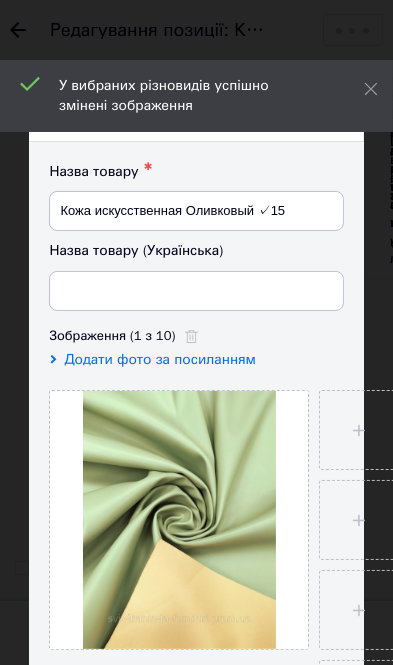 type on "Шкіра штучна Оливковий ✓15" 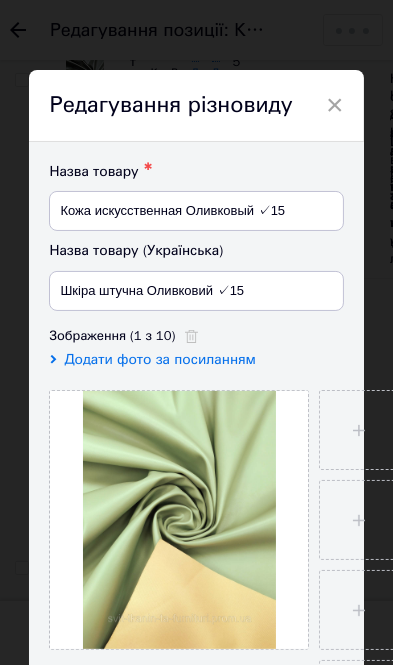 click on "×" at bounding box center (335, 105) 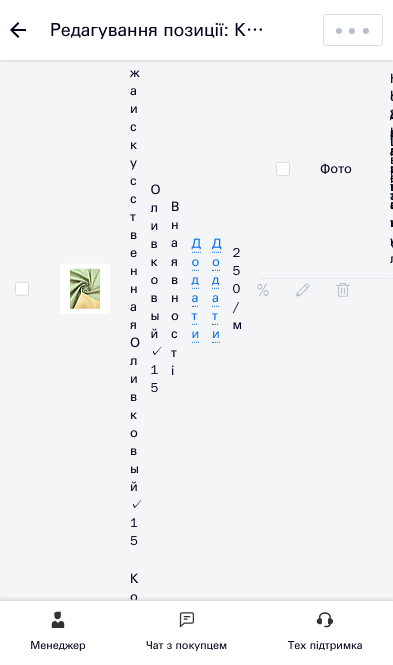 scroll, scrollTop: 4993, scrollLeft: 0, axis: vertical 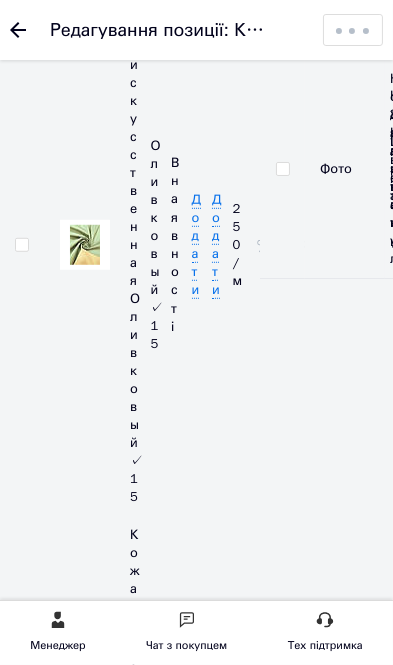 click 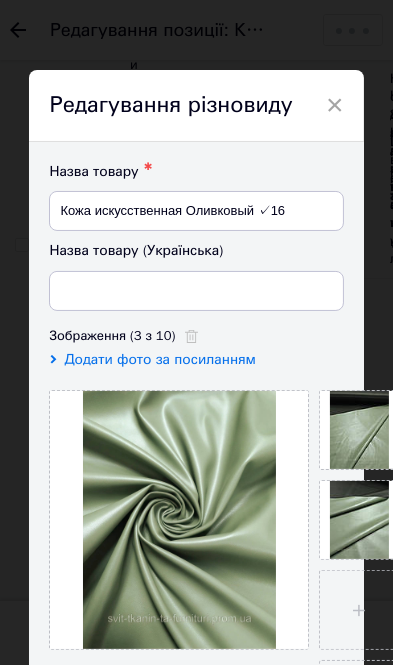 type on "Шкіра штучна Оливковий ✓16" 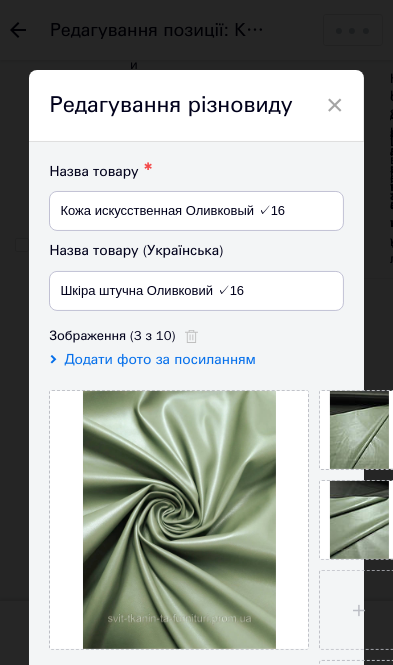 click on "×" at bounding box center [335, 105] 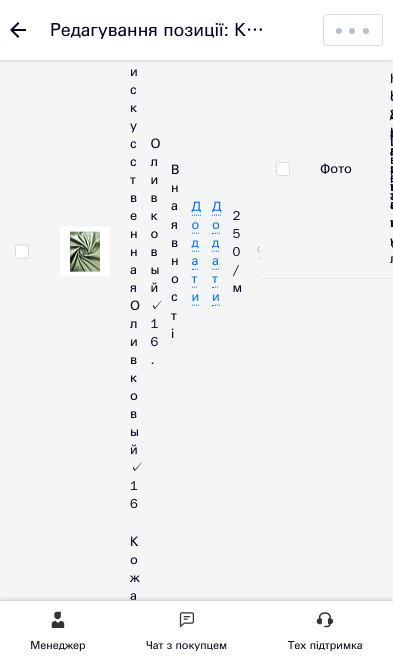 scroll, scrollTop: 5529, scrollLeft: 0, axis: vertical 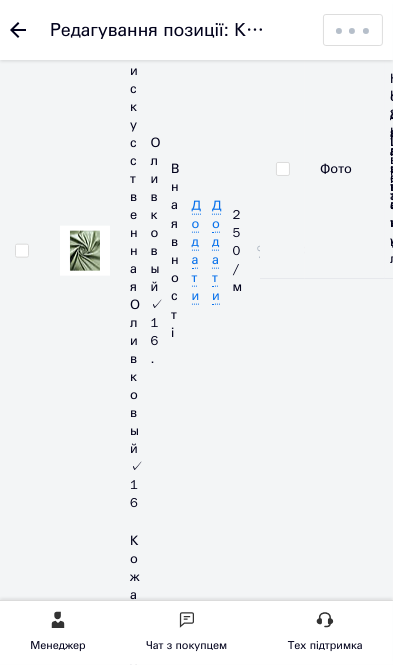 click 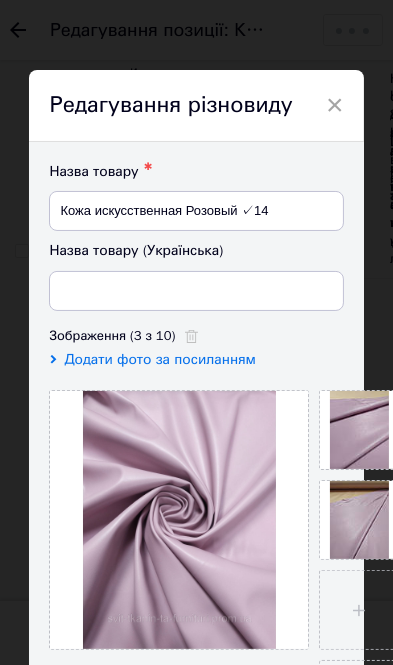 type on "Шкіра штучна Рожевий ✓14" 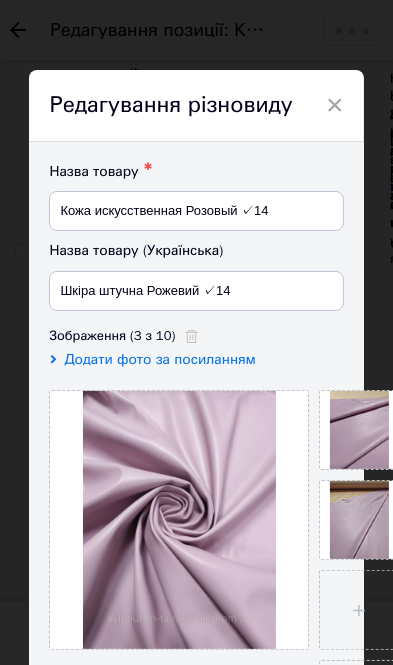 click on "×" at bounding box center [335, 105] 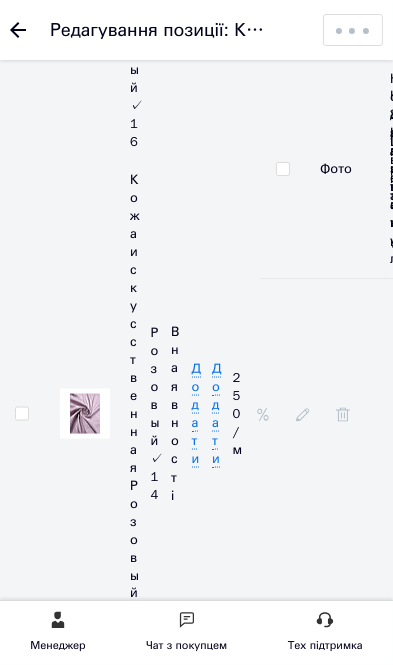 scroll, scrollTop: 5900, scrollLeft: 0, axis: vertical 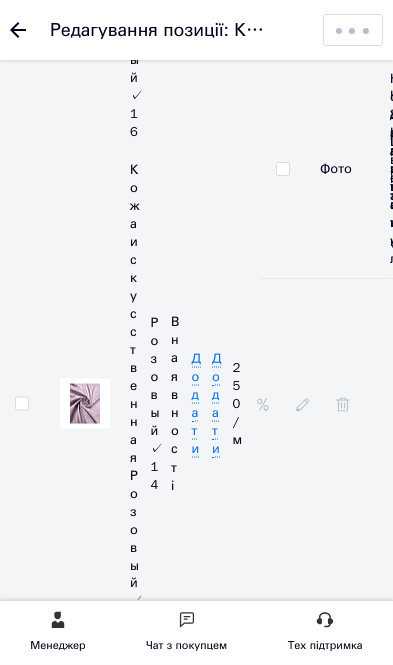 click 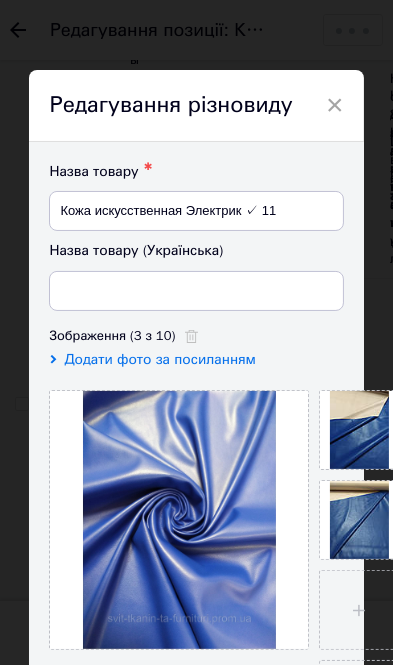 type on "Шкіра штучна Електрик ✓11" 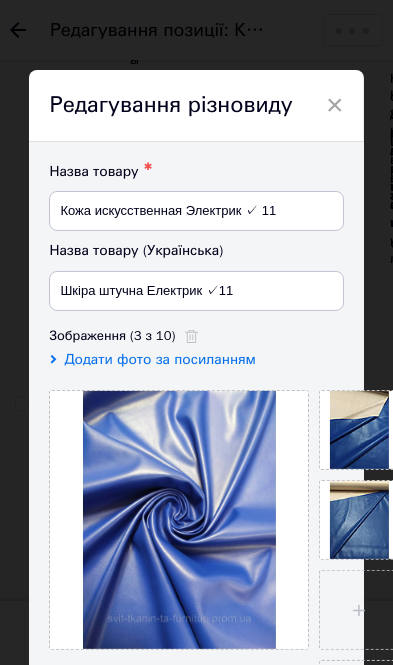 click on "×" at bounding box center (335, 105) 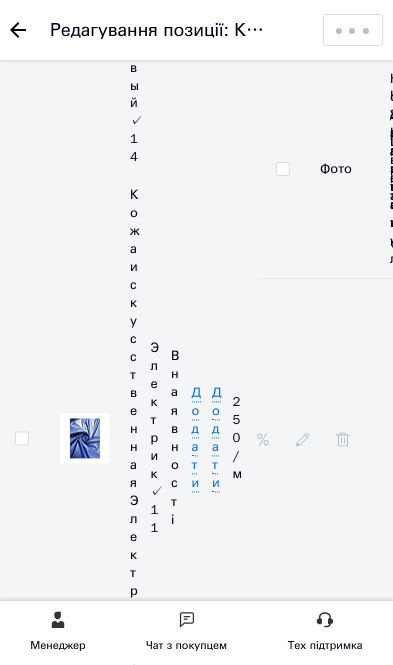 click at bounding box center [320, 945] 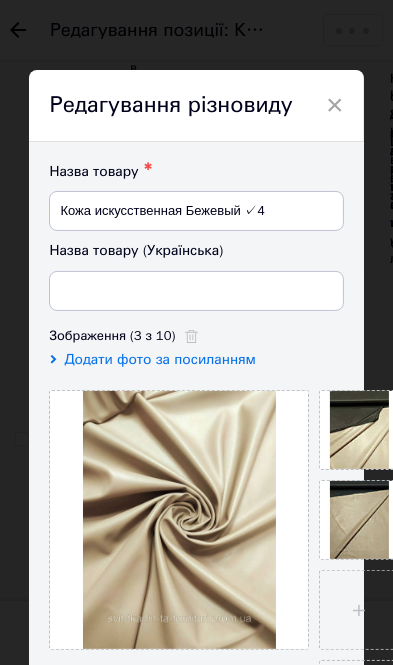 type on "Шкіра штучна Бежевий ✓4" 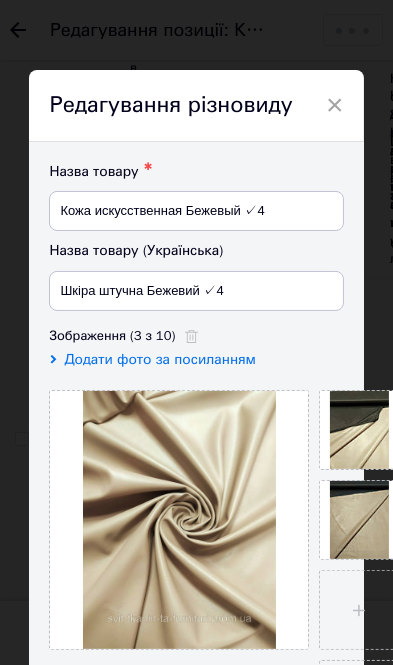click at bounding box center (179, 520) 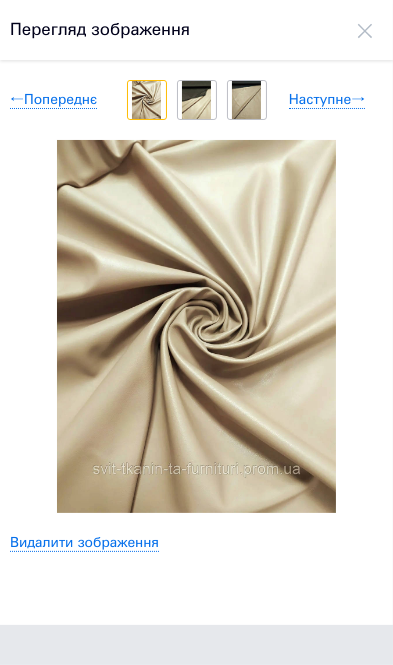click 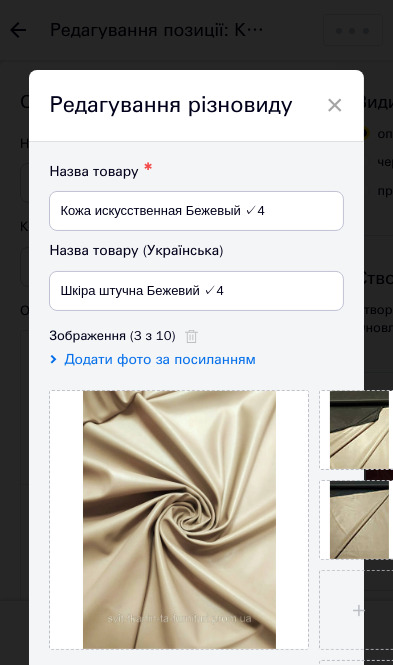 scroll, scrollTop: 6380, scrollLeft: 0, axis: vertical 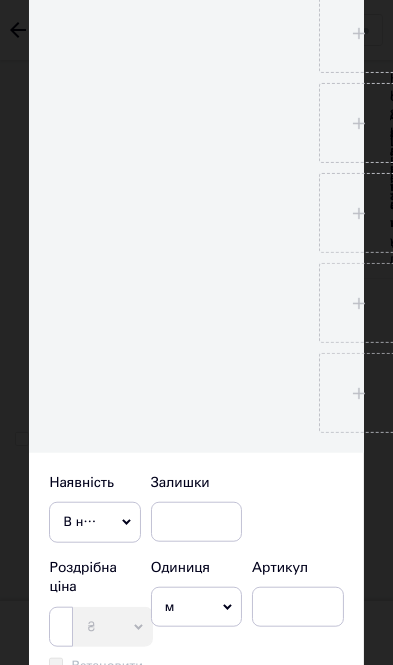click 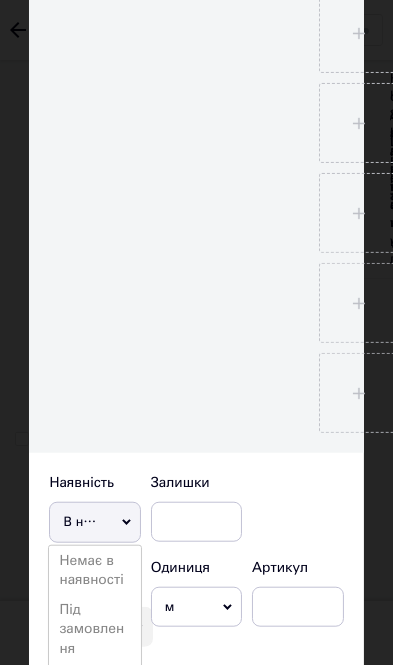 click on "Немає в наявності" at bounding box center (94, 570) 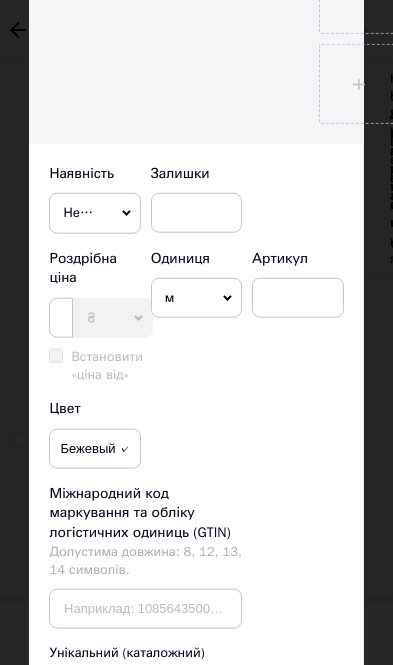 scroll, scrollTop: 1217, scrollLeft: 0, axis: vertical 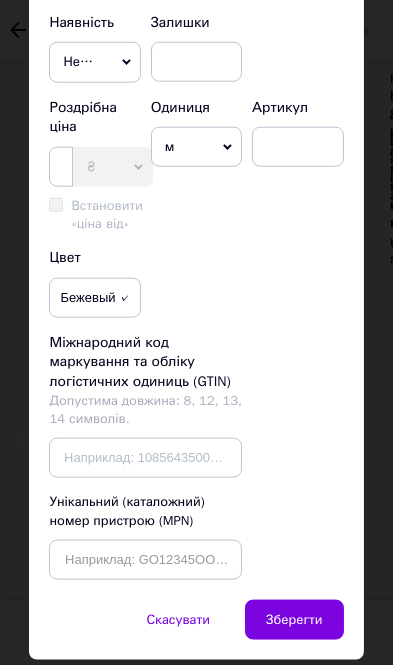 click on "Зберегти" at bounding box center (294, 620) 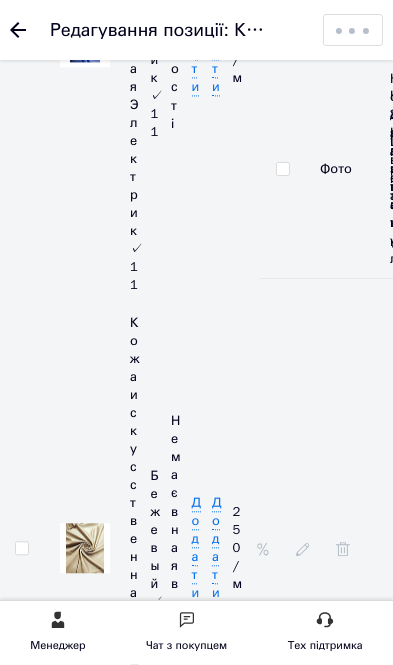 scroll, scrollTop: 6777, scrollLeft: 0, axis: vertical 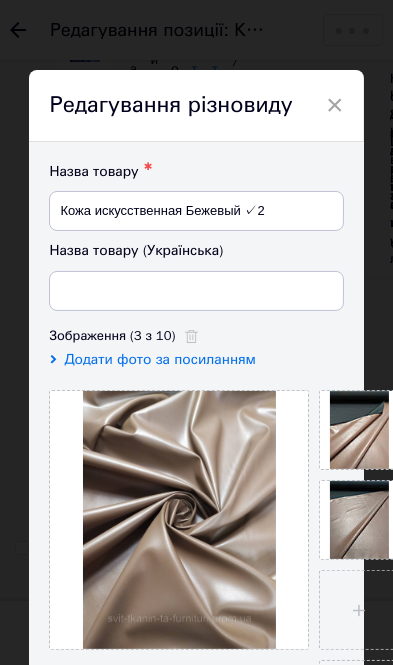 type on "Шкіра штучна Бежевый ✓2" 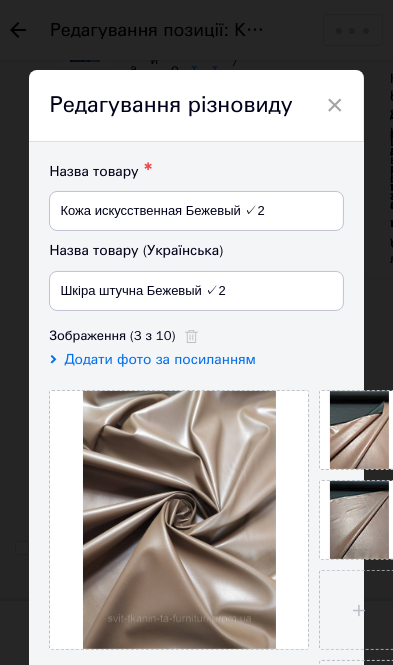 click on "×" at bounding box center (335, 105) 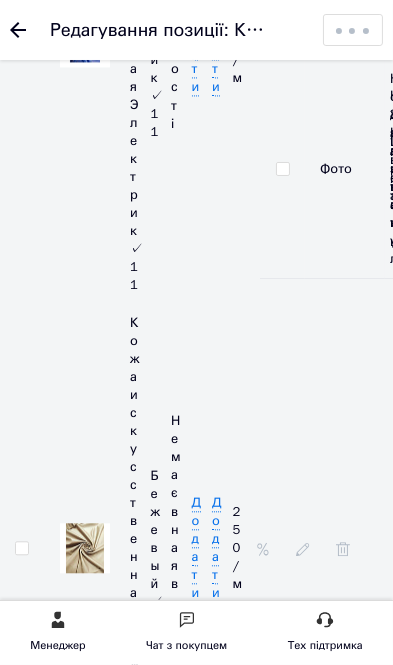 click 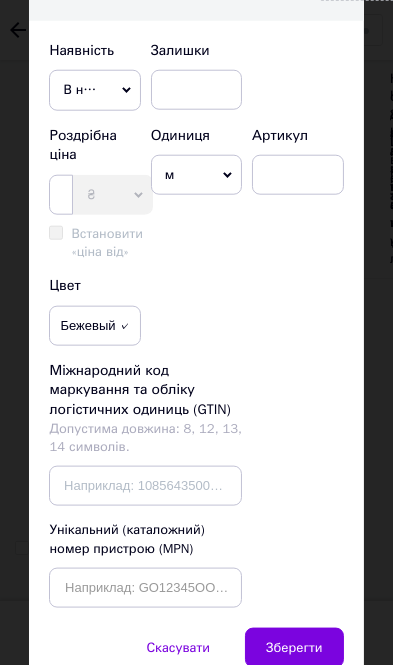 scroll, scrollTop: 1160, scrollLeft: 0, axis: vertical 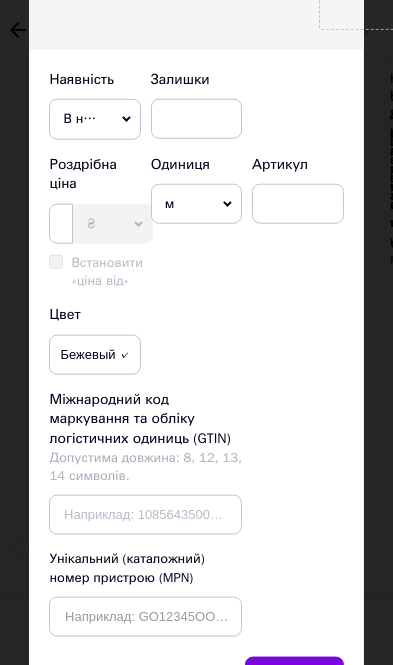 click on "В наявності" at bounding box center [94, 119] 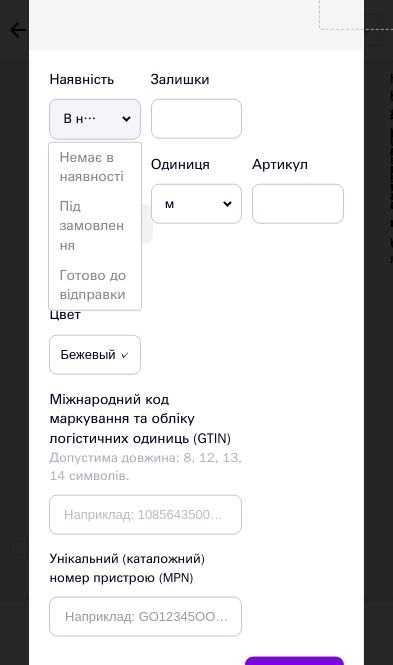 click on "Немає в наявності" at bounding box center [94, 167] 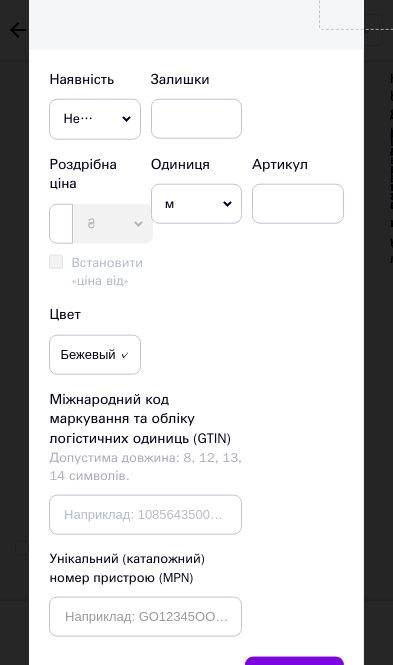 scroll, scrollTop: 1217, scrollLeft: 0, axis: vertical 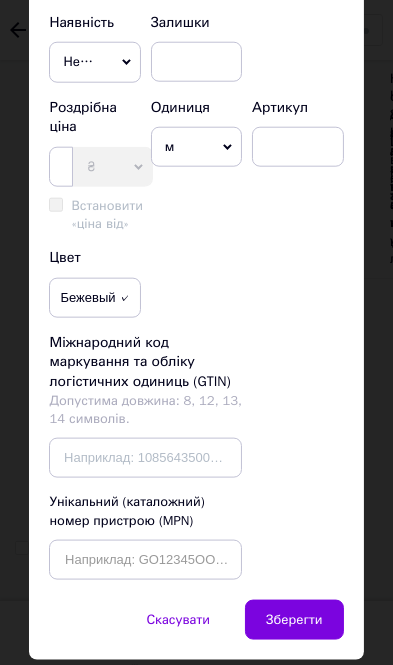 click on "Зберегти" at bounding box center (294, 620) 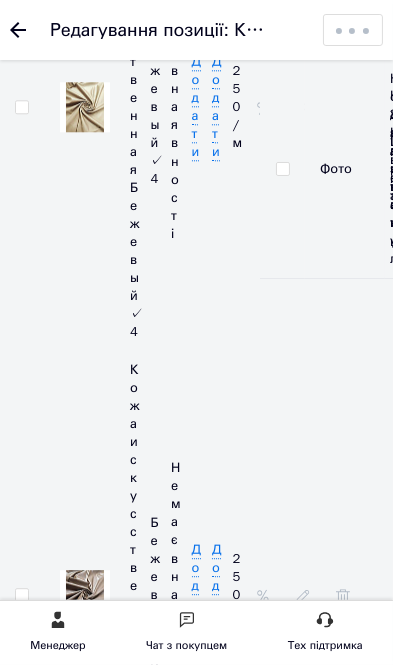scroll, scrollTop: 7219, scrollLeft: 0, axis: vertical 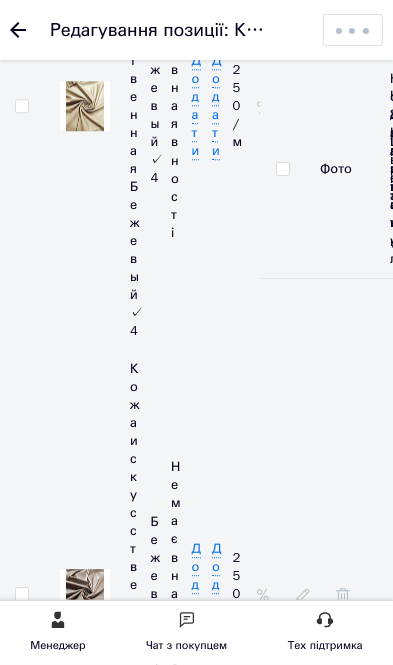 click 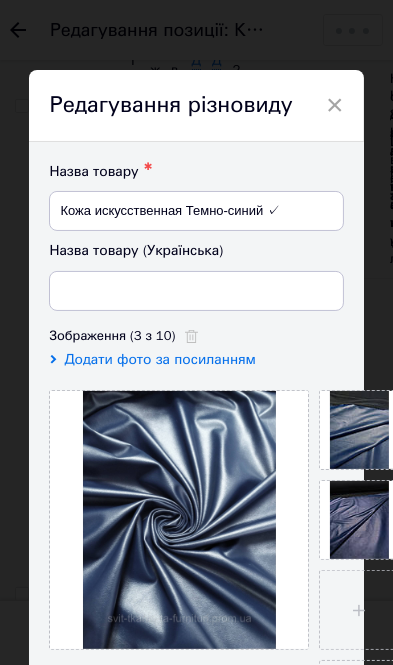 type on "Шкіра штучна Темно-синій ✓" 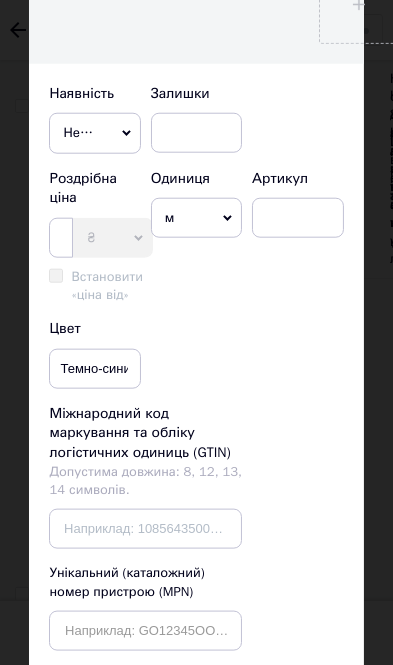 scroll, scrollTop: 1217, scrollLeft: 0, axis: vertical 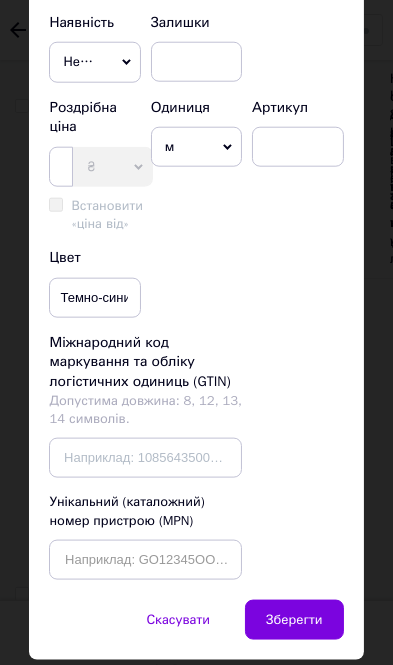 click on "Зберегти" at bounding box center (294, 620) 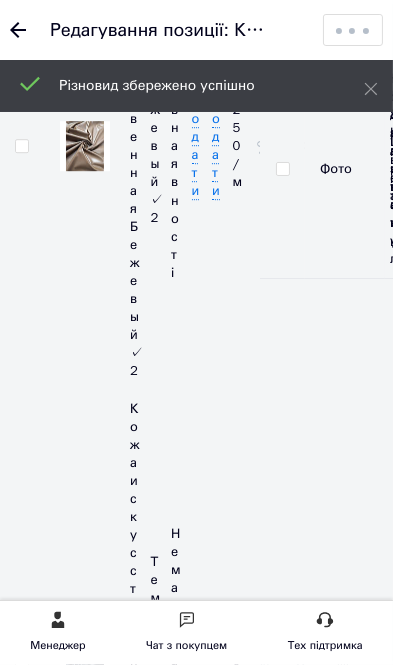 scroll, scrollTop: 7670, scrollLeft: 0, axis: vertical 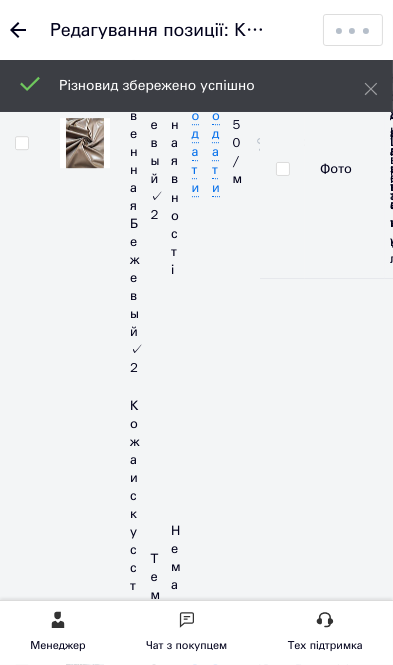 click at bounding box center [320, 1128] 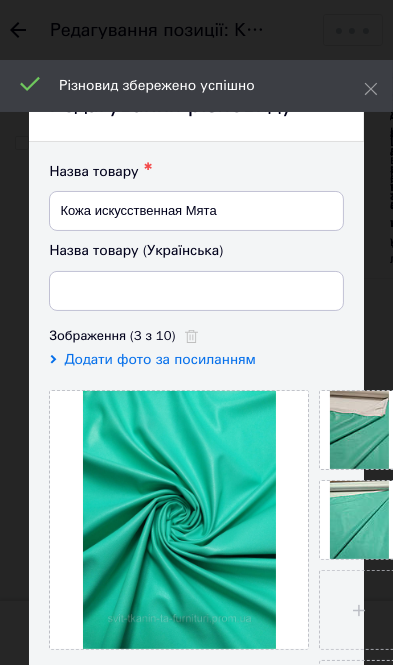 type on "Шкіра штучна М'ята" 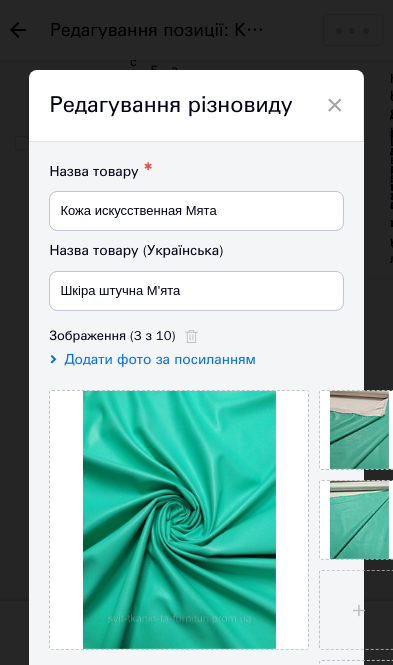 click on "× Редагування різновиду Назва товару ✱ Кожа искусственная Мята Назва товару (Українська) Шкіра штучна М'ята Зображення (3 з 10) Додати фото за посиланням Наявність В наявності Немає в наявності Під замовлення Готово до відправки Залишки Роздрібна ціна 250 ₴ $ EUR CHF GBP ¥ PLN ₸ MDL HUF KGS CNY TRY KRW Lei Встановити «ціна від» «Ціна від» успадкована з основного товару Одиниця м шт. 100 шт. 10 шт. тис. шт. т.у.шт. т кг г куб.м л кв.м кв.см кв.фут кв.дм км дав мішок пара чол. упаковка тисяча сотка га пог.м ящик відро банка бут каністра пач мм мл гр/кв.м кг/кв.м 100 г комплект набір моток рулон" at bounding box center [196, 332] 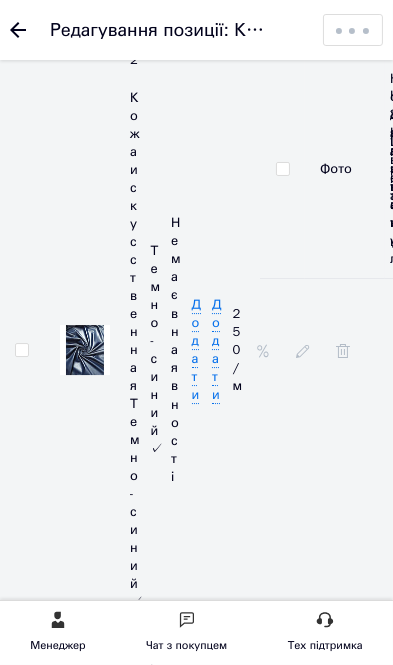 scroll, scrollTop: 7999, scrollLeft: 0, axis: vertical 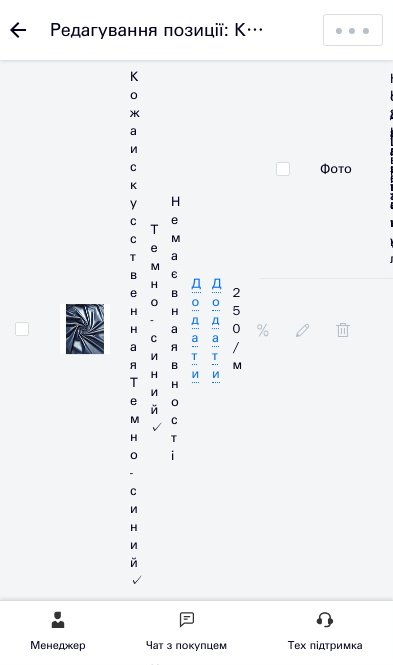 click 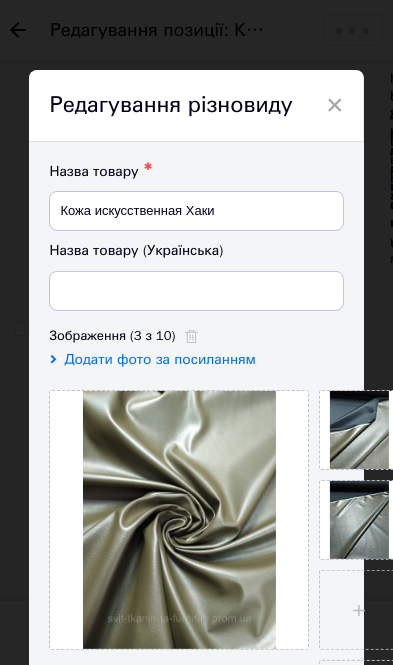 type on "Шкіра штучна Хаки" 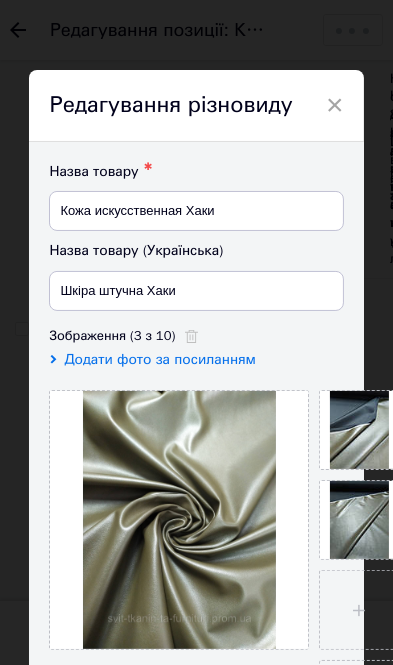 click on "×" at bounding box center [335, 105] 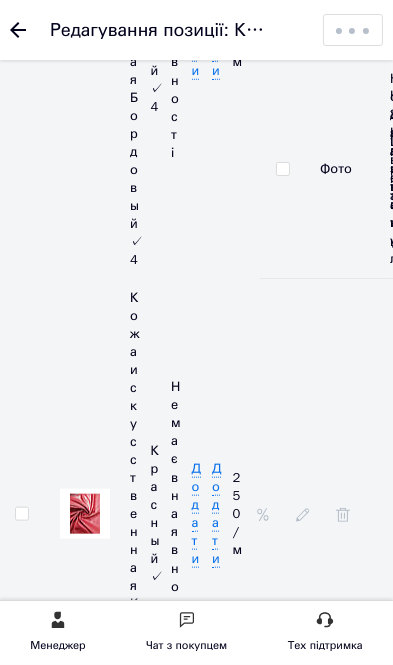 scroll, scrollTop: 9623, scrollLeft: 0, axis: vertical 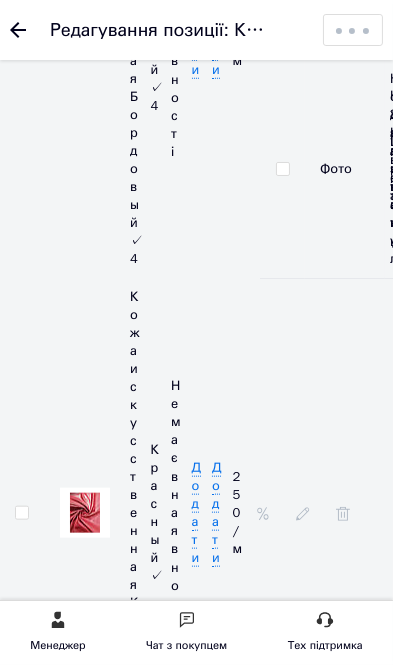 click 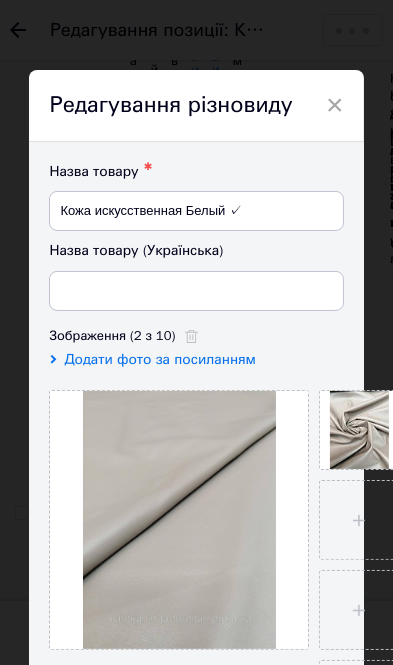 type on "Шкіра штучна Білий ✓" 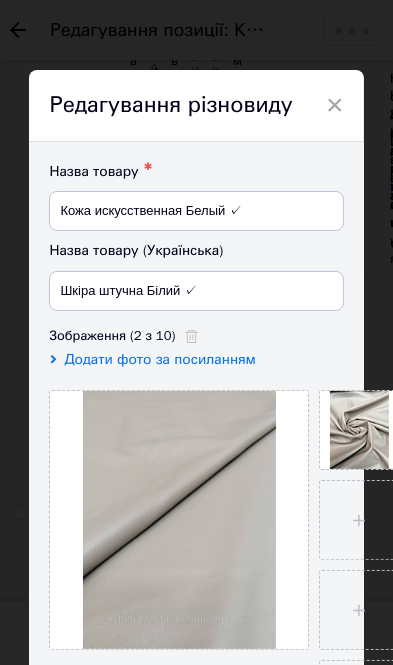 click at bounding box center [179, 520] 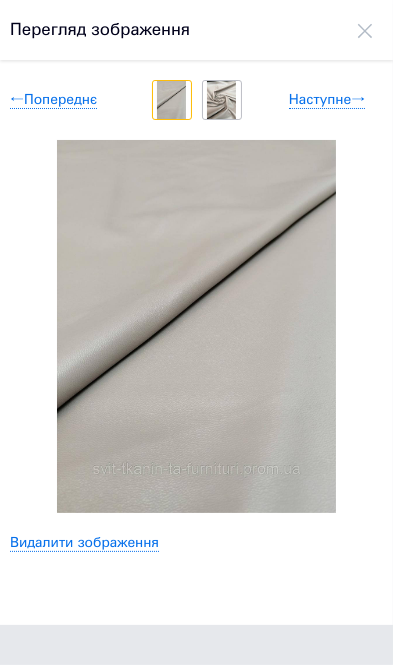 click at bounding box center [221, 100] 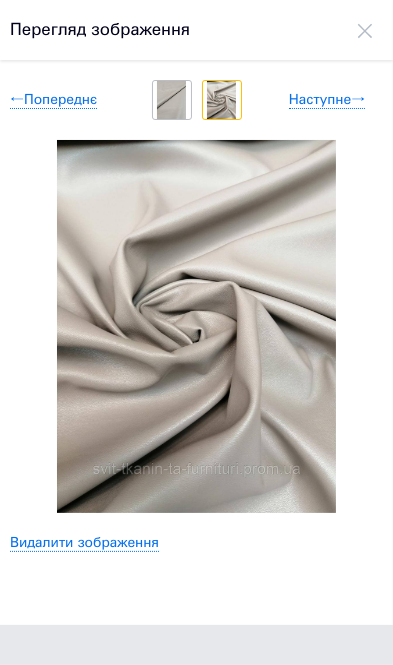 click at bounding box center (365, 30) 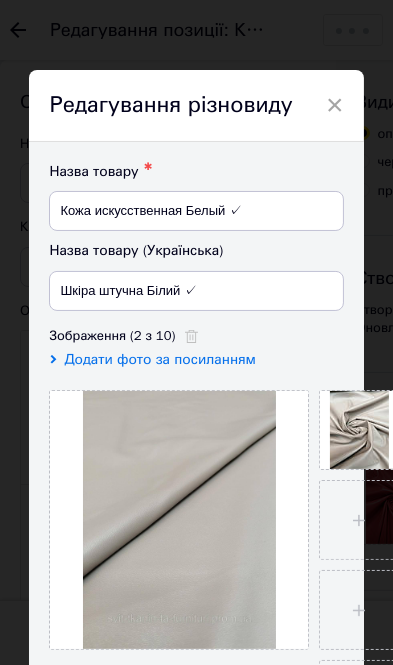 scroll, scrollTop: 9623, scrollLeft: 0, axis: vertical 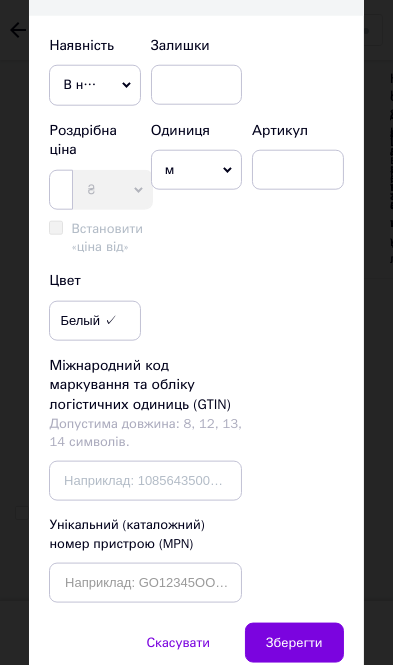 click on "В наявності" at bounding box center (94, 85) 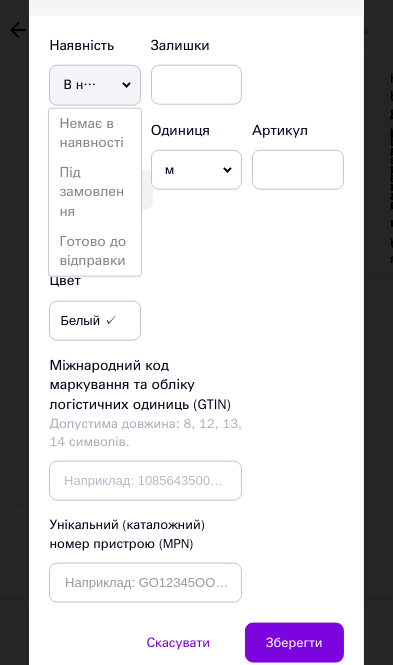 click on "Немає в наявності" at bounding box center [94, 133] 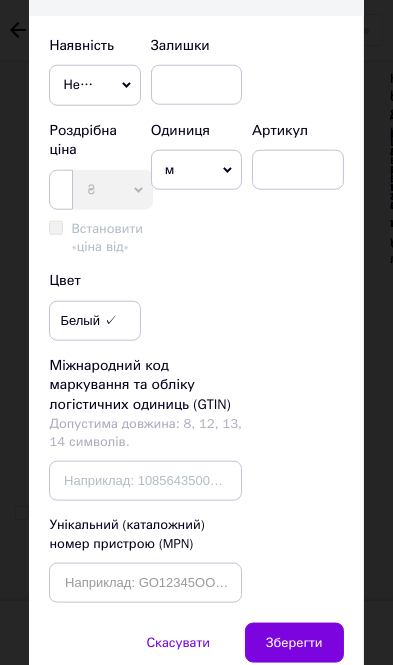 scroll, scrollTop: 1217, scrollLeft: 0, axis: vertical 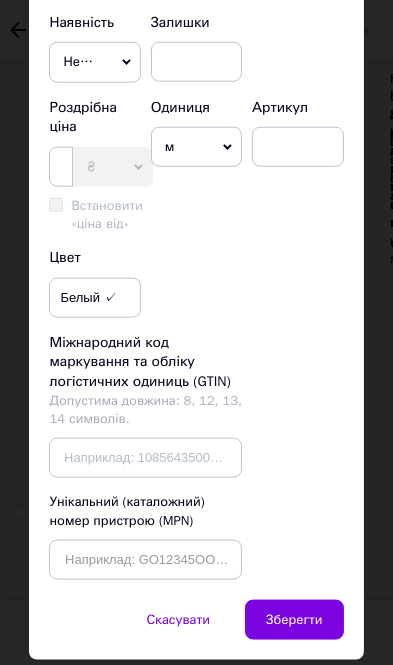 click on "Зберегти" at bounding box center (294, 620) 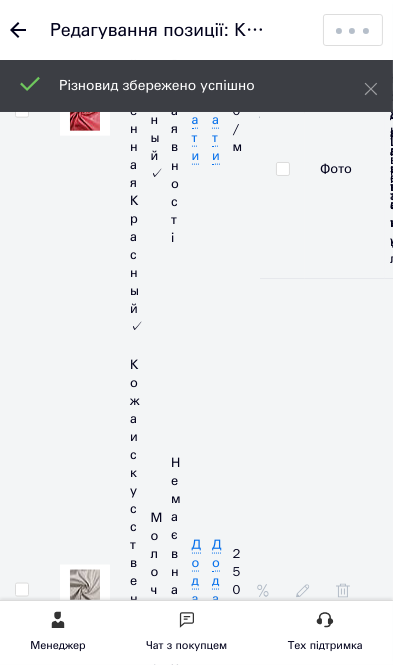 scroll, scrollTop: 10028, scrollLeft: 0, axis: vertical 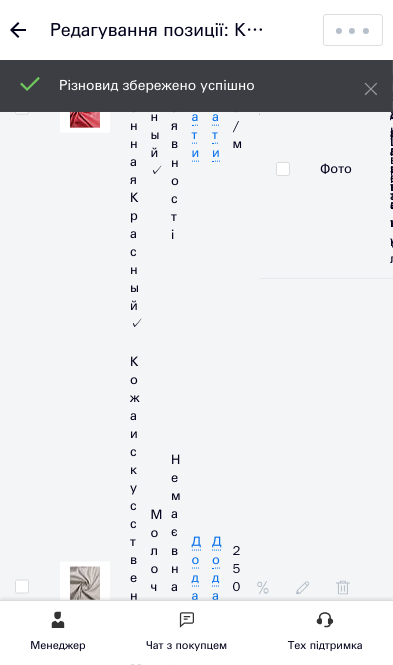 click 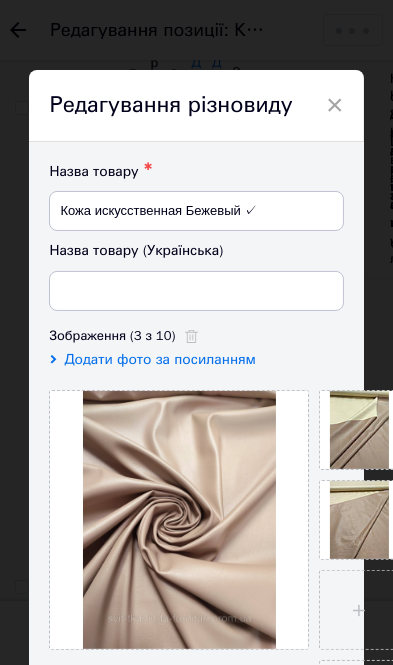 type on "Шкіра штучна Бежевий ✓" 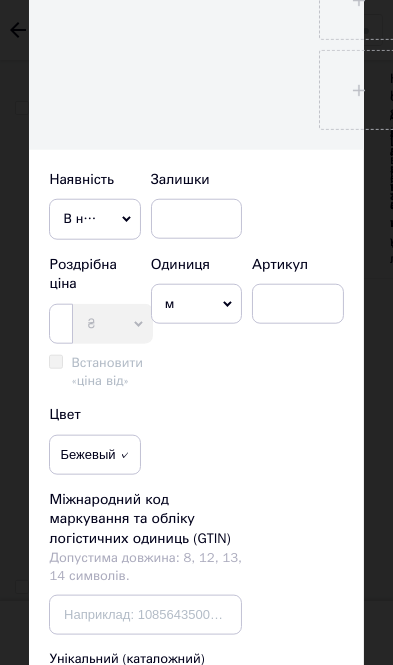 scroll, scrollTop: 1061, scrollLeft: 0, axis: vertical 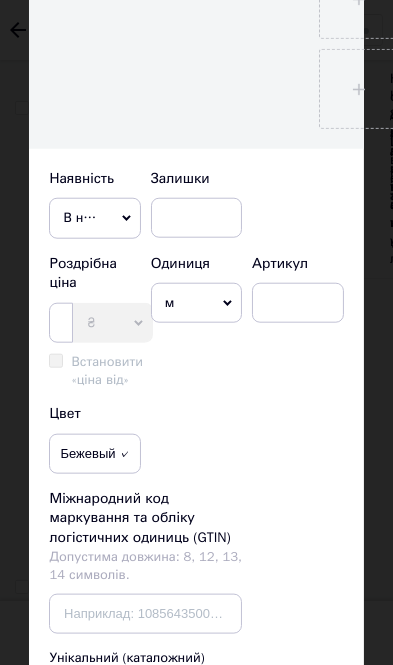 click on "В наявності" at bounding box center (94, 218) 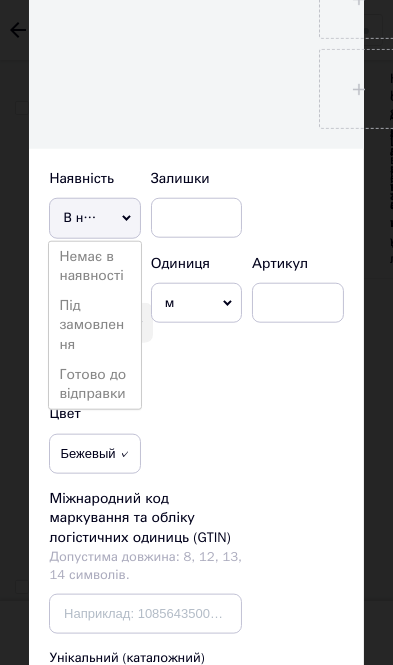 click on "Немає в наявності" at bounding box center (94, 266) 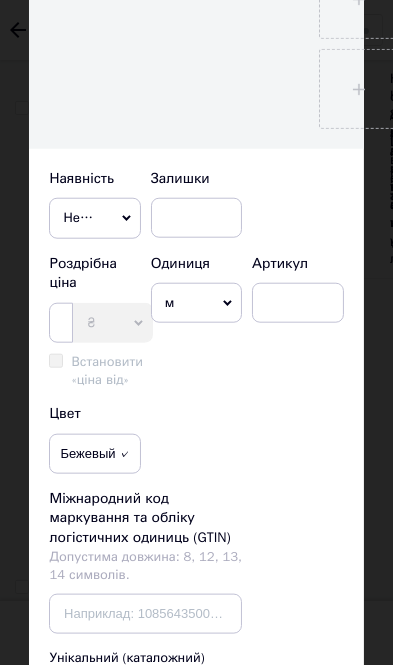 scroll, scrollTop: 1217, scrollLeft: 0, axis: vertical 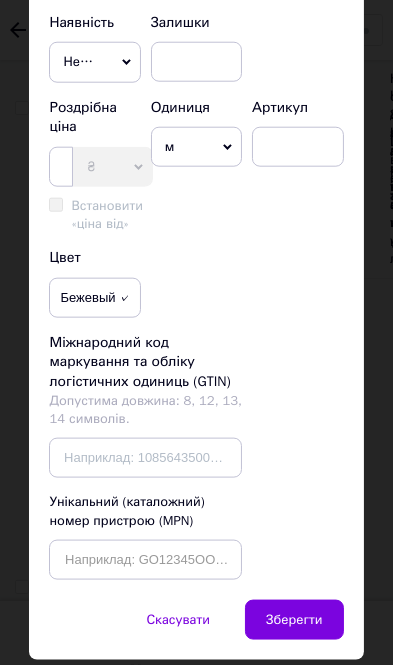 click on "Зберегти" at bounding box center (294, 620) 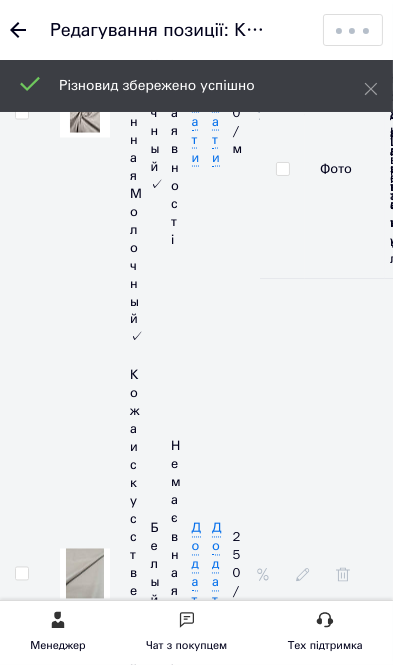 scroll, scrollTop: 10502, scrollLeft: 0, axis: vertical 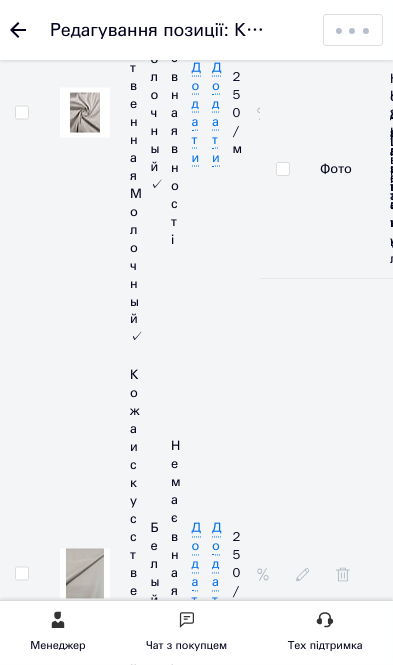 click 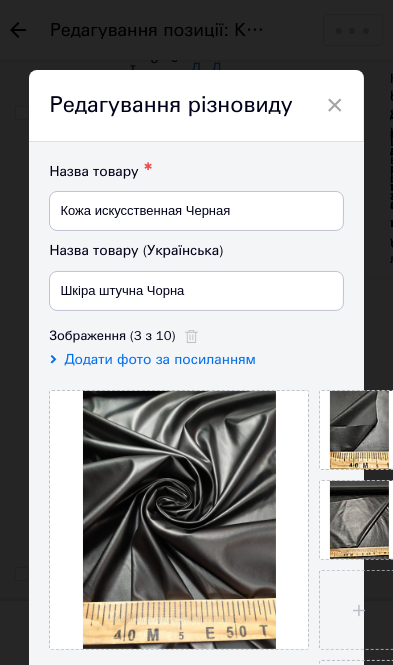 type on "Шкіра штучна Чорна" 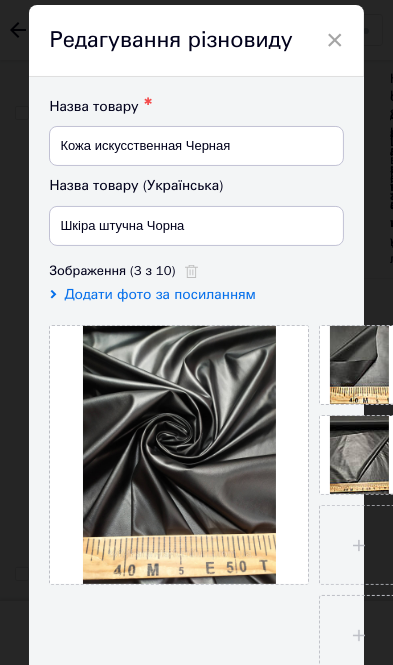scroll, scrollTop: 98, scrollLeft: 0, axis: vertical 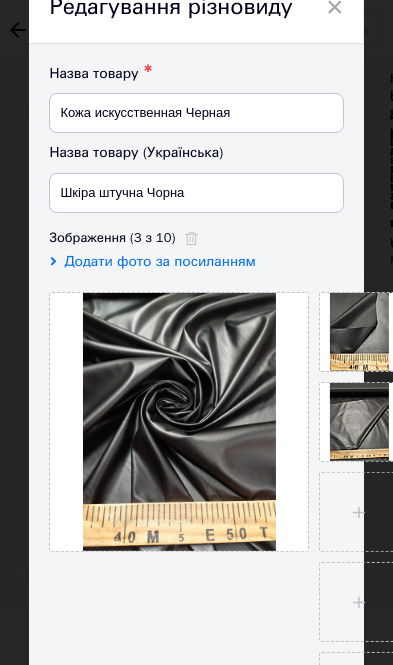 click at bounding box center (179, 422) 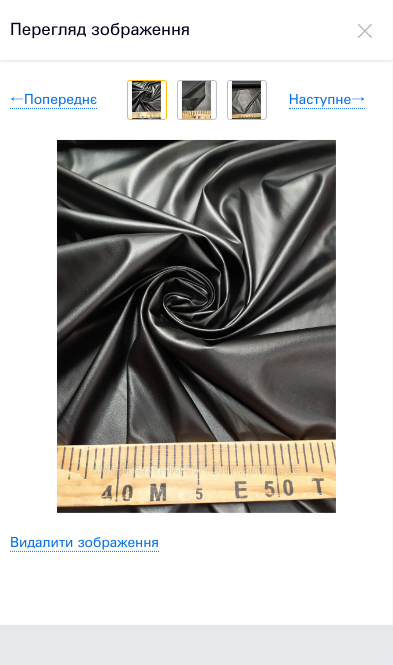 click at bounding box center [196, 326] 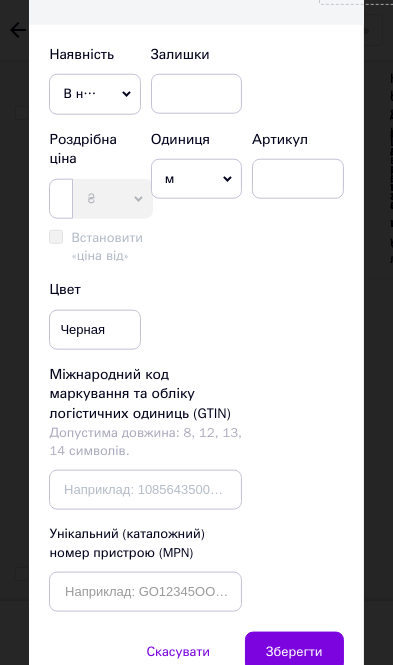 scroll, scrollTop: 1217, scrollLeft: 0, axis: vertical 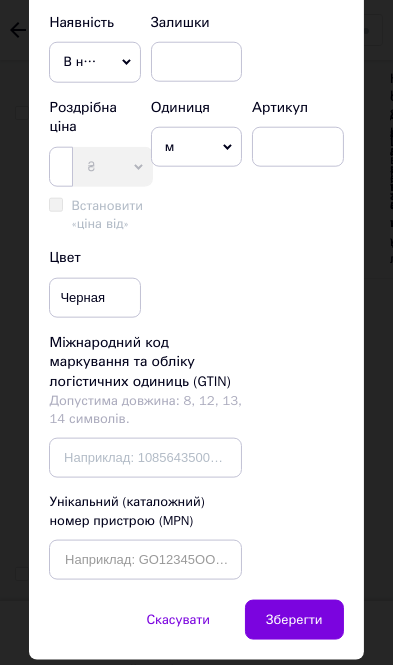 click on "Зберегти" at bounding box center (294, 620) 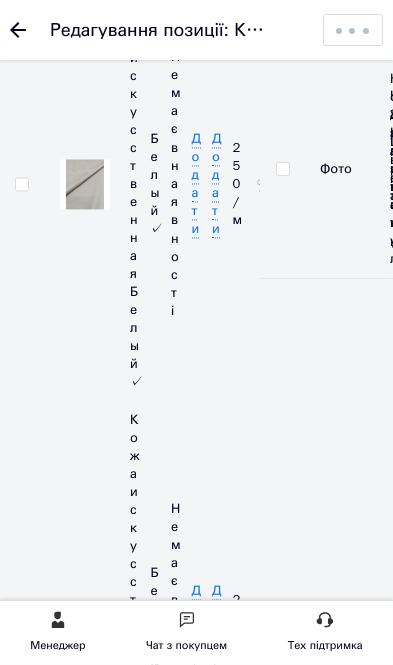 scroll, scrollTop: 10894, scrollLeft: 0, axis: vertical 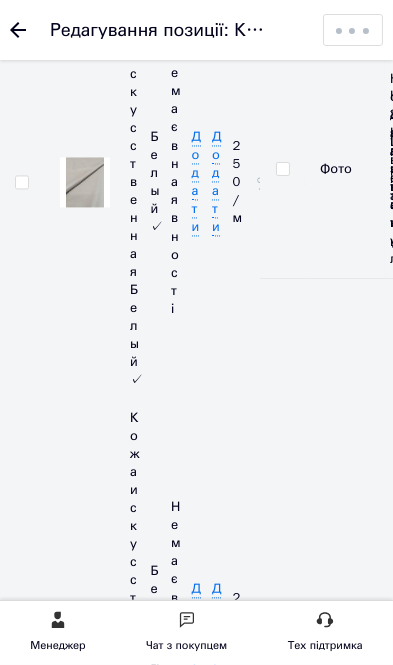click 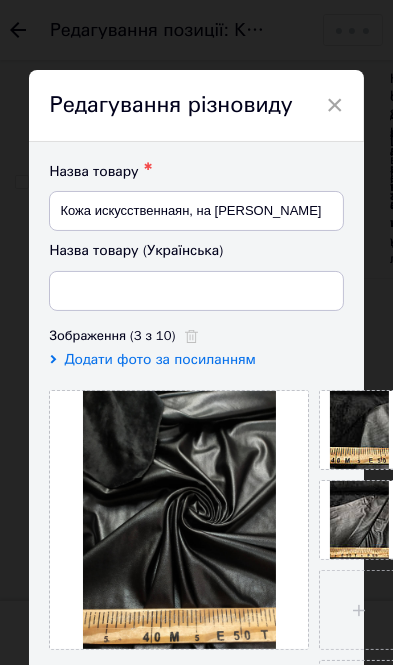 type on "Шкіра штучна, на велюрі Черна" 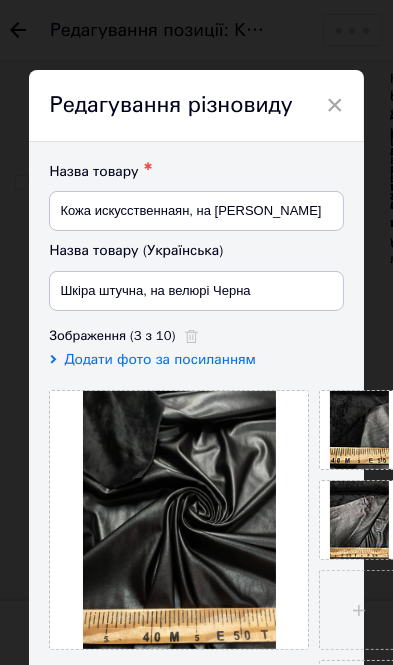 click on "×" at bounding box center (335, 105) 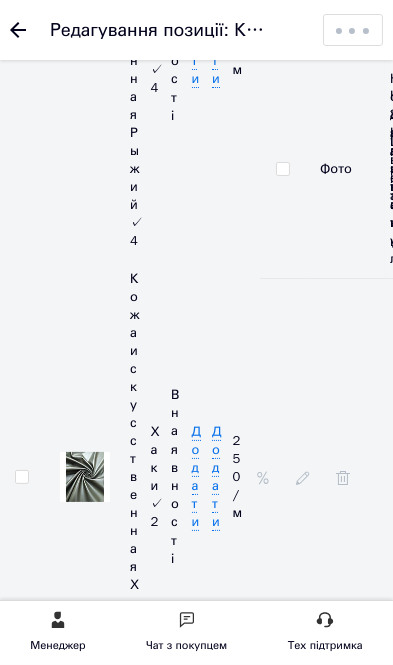 scroll, scrollTop: 4271, scrollLeft: 0, axis: vertical 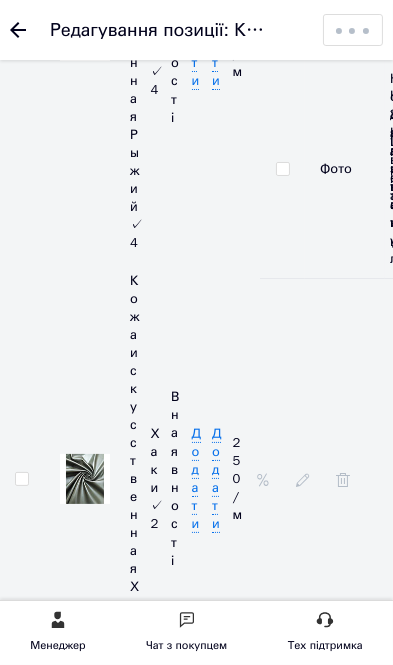 click 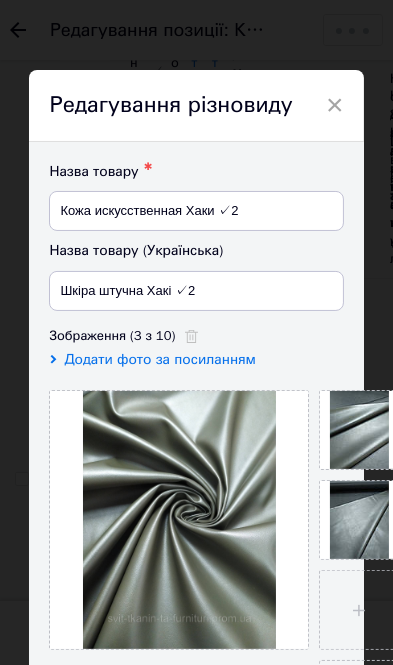 click at bounding box center [359, 430] 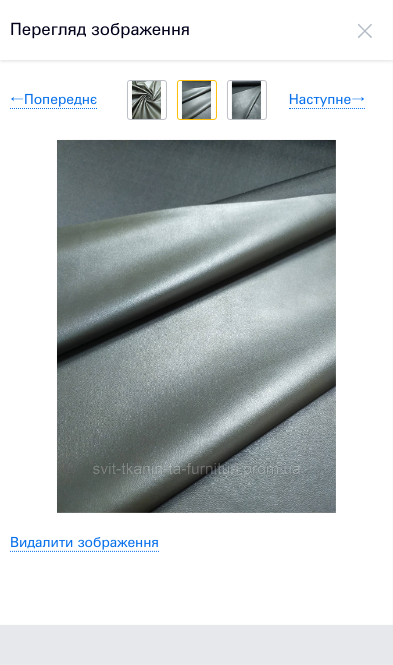 click at bounding box center (196, 100) 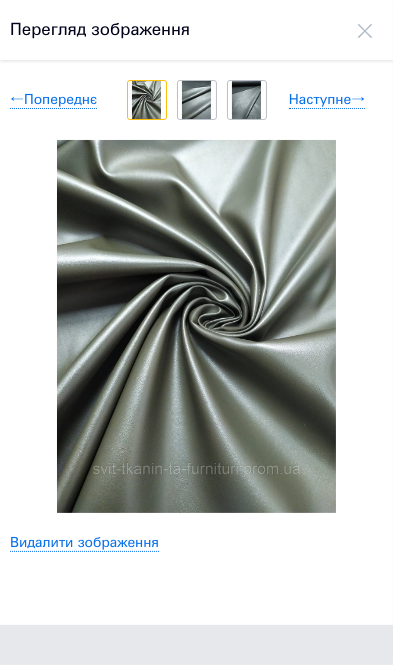 click at bounding box center [197, 100] 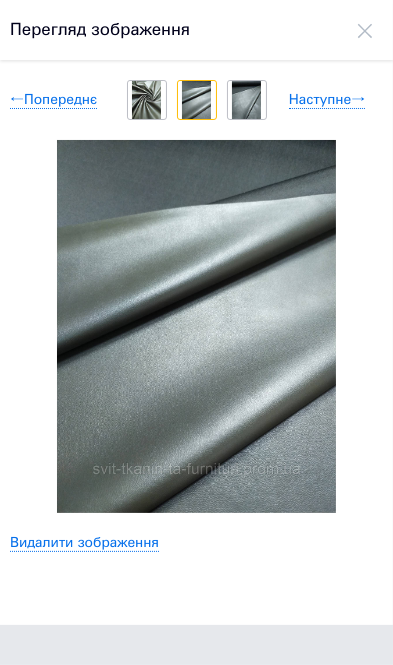 click at bounding box center (196, 100) 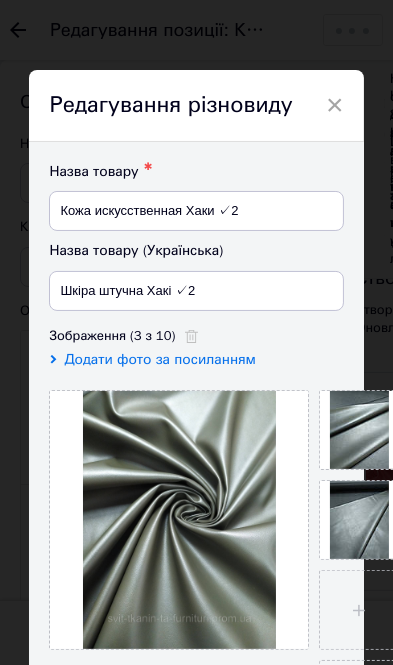 scroll, scrollTop: 4271, scrollLeft: 0, axis: vertical 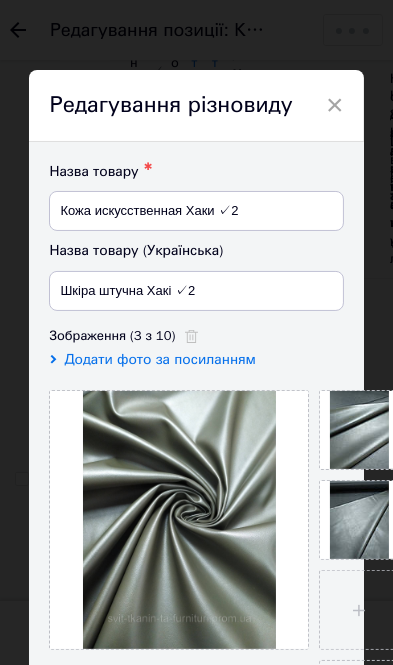 click on "×" at bounding box center [335, 105] 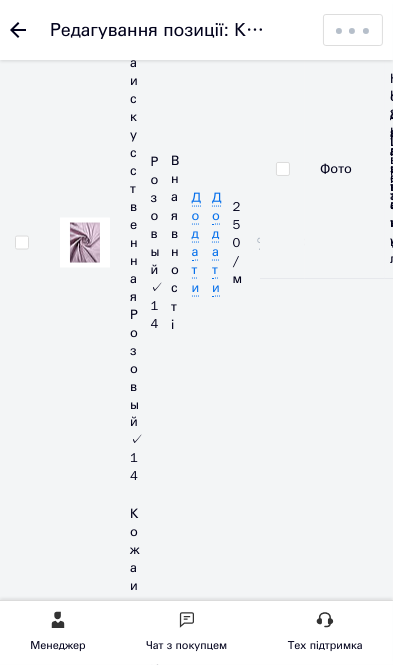 scroll, scrollTop: 6005, scrollLeft: 0, axis: vertical 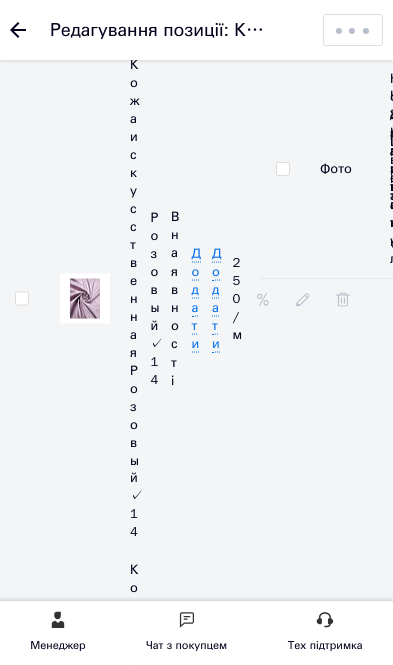 click 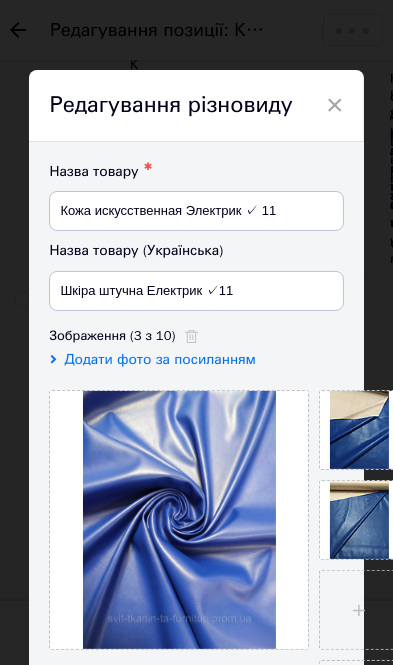 click at bounding box center (359, 430) 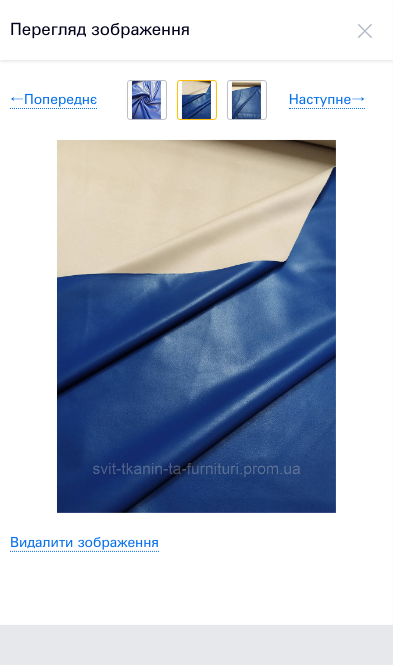 click at bounding box center [365, 30] 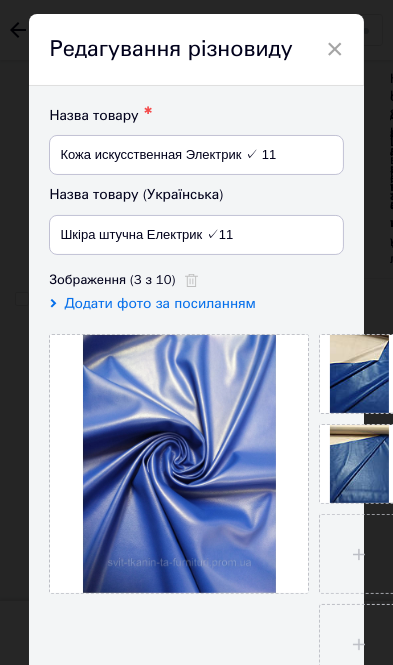 scroll, scrollTop: 57, scrollLeft: 0, axis: vertical 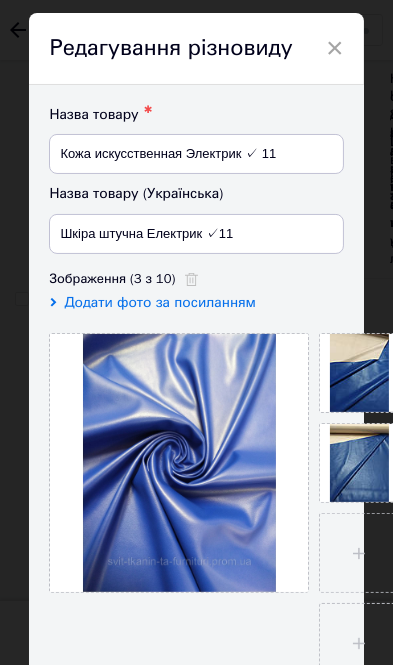 click on "×" at bounding box center [335, 48] 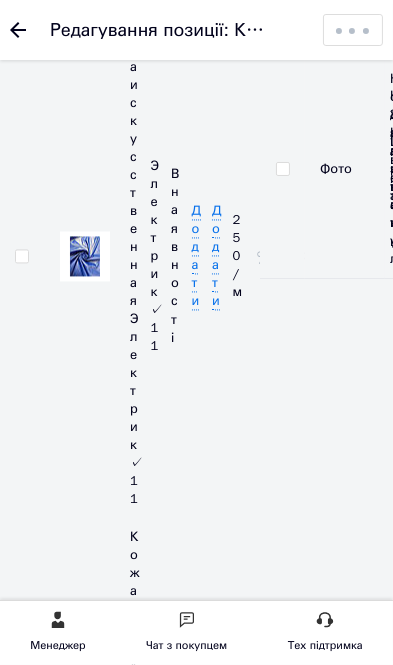 scroll, scrollTop: 6558, scrollLeft: 0, axis: vertical 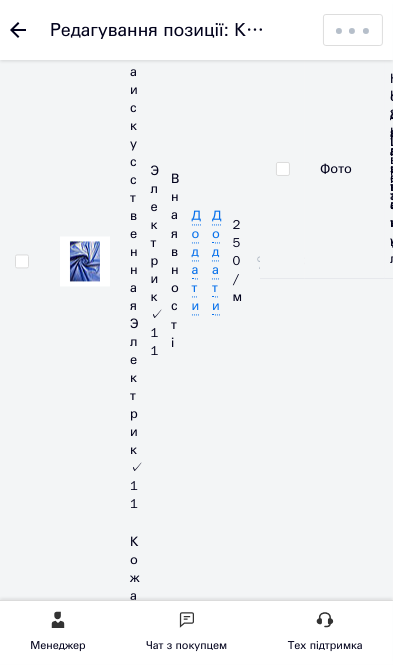 click 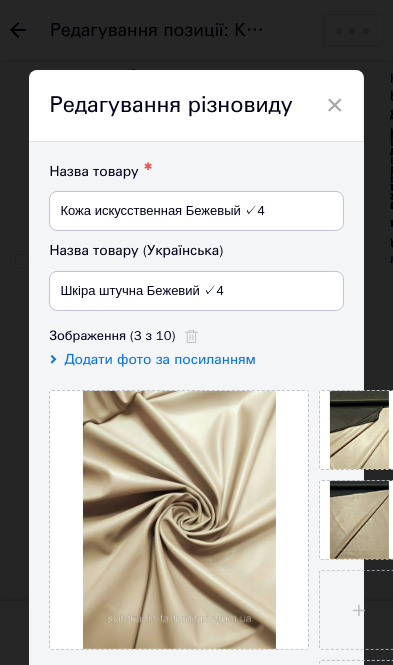 click at bounding box center (179, 520) 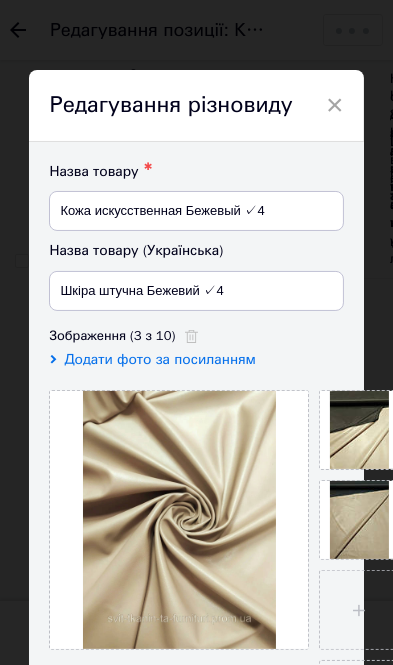 scroll, scrollTop: 91, scrollLeft: 0, axis: vertical 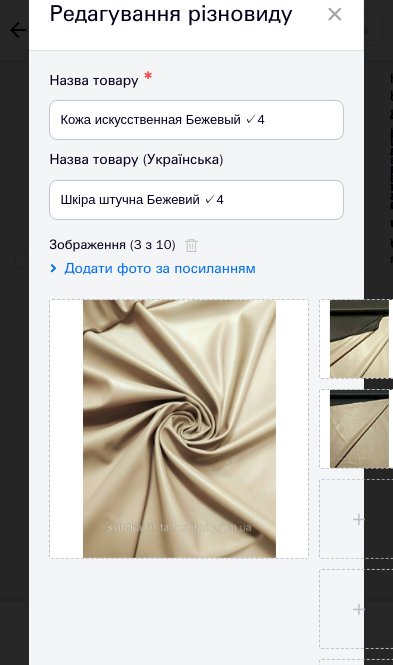 click 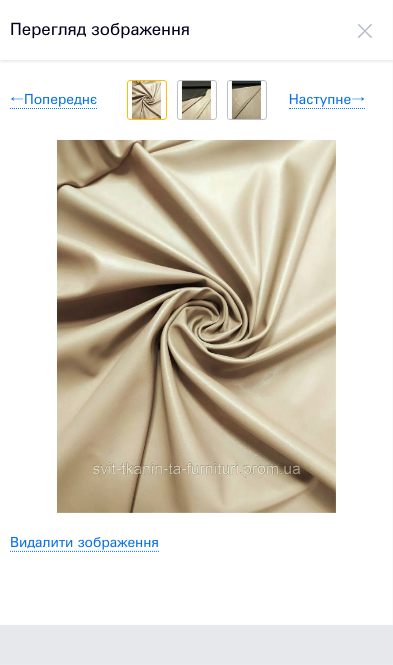 click at bounding box center (196, 100) 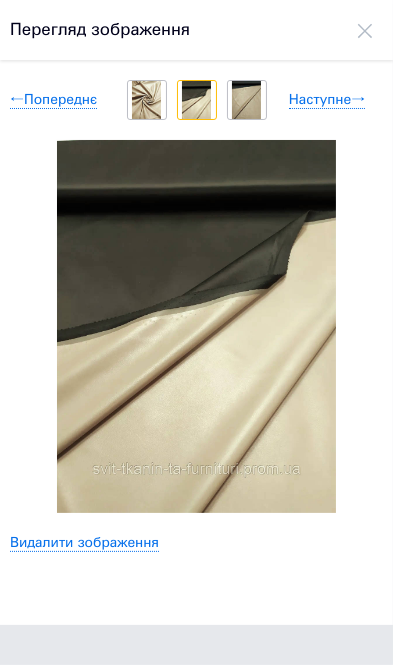 click at bounding box center (246, 100) 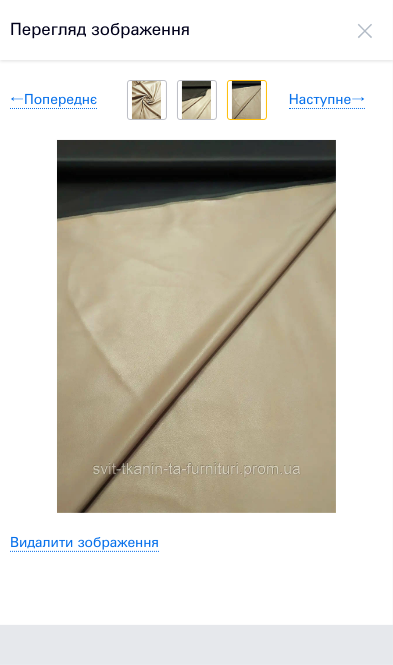 click 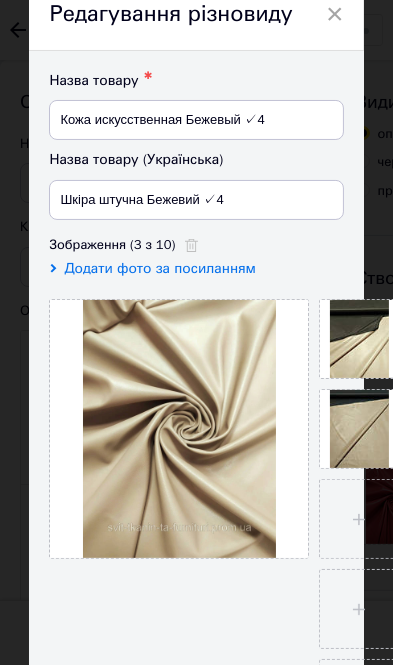 scroll, scrollTop: 6558, scrollLeft: 0, axis: vertical 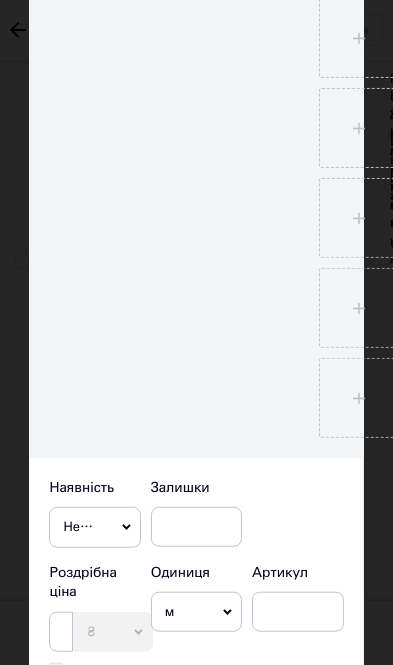 click 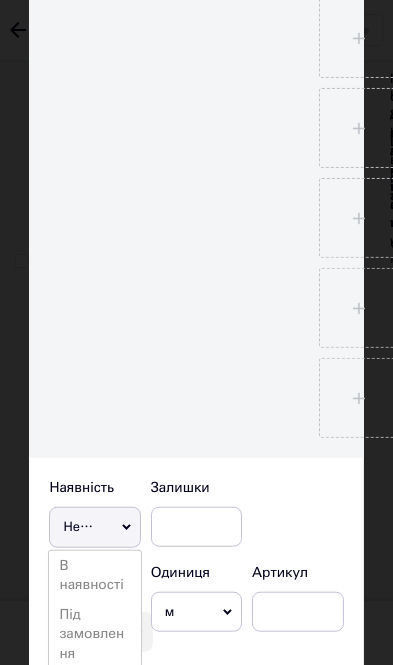 click on "В наявності" at bounding box center [94, 575] 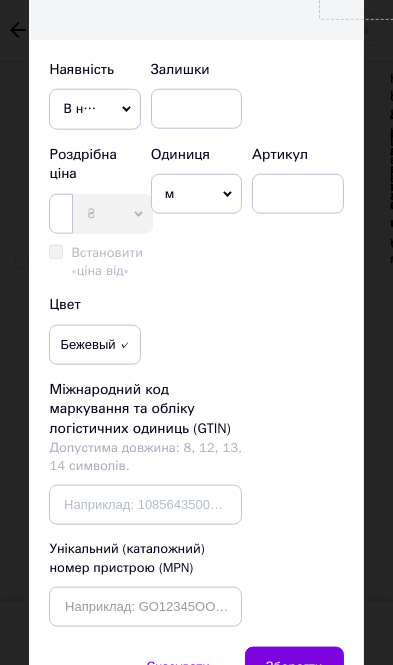 scroll, scrollTop: 1172, scrollLeft: 0, axis: vertical 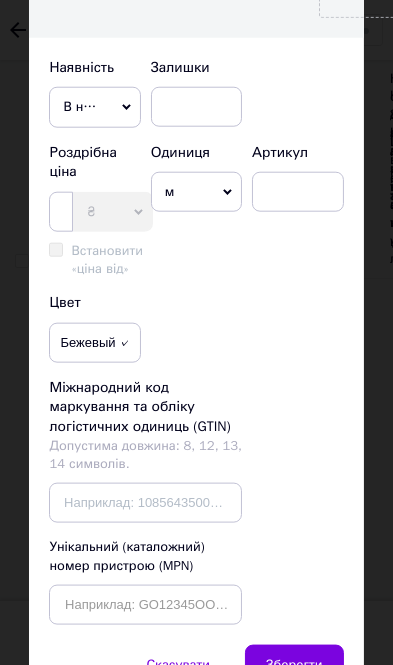 click on "Зберегти" at bounding box center [294, 665] 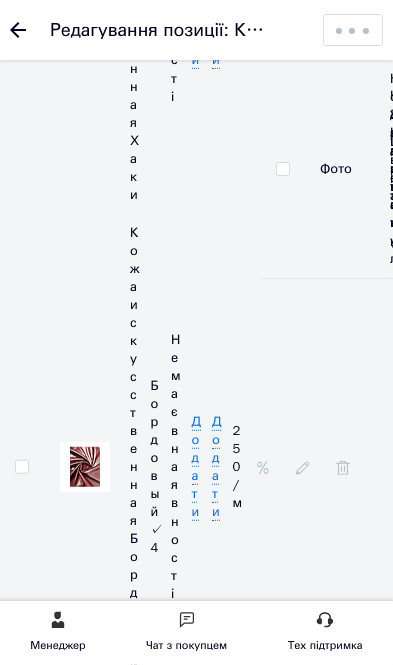 scroll, scrollTop: 9193, scrollLeft: 0, axis: vertical 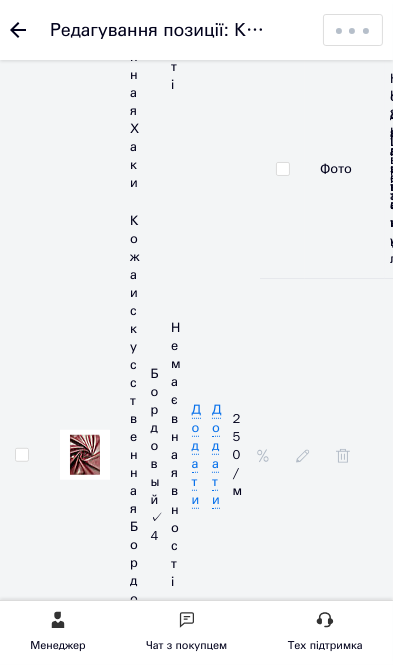 click 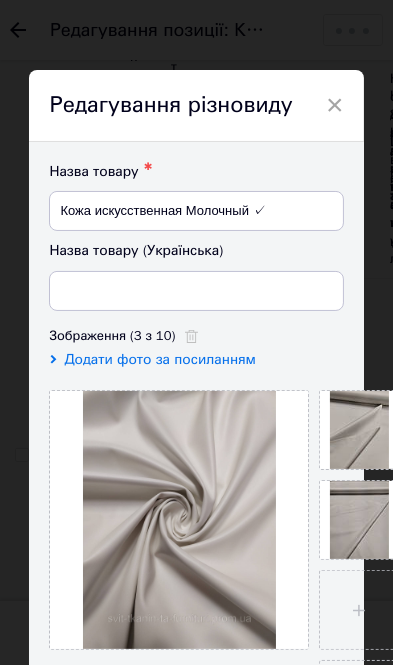 type on "Шкіра штучна Молочний ✓" 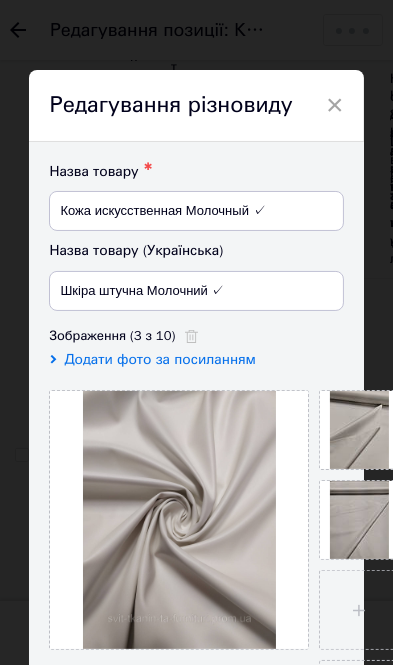 click at bounding box center (179, 520) 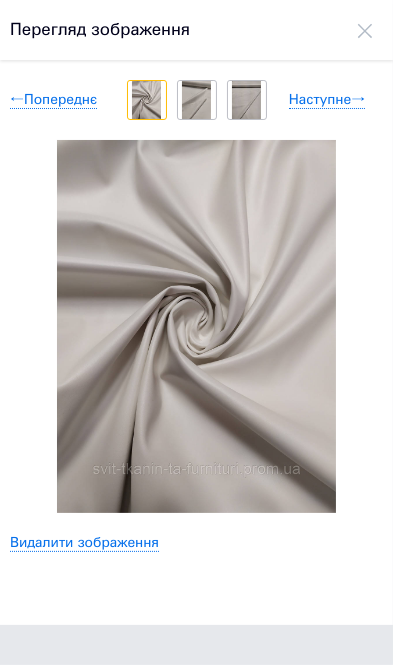 click at bounding box center (196, 100) 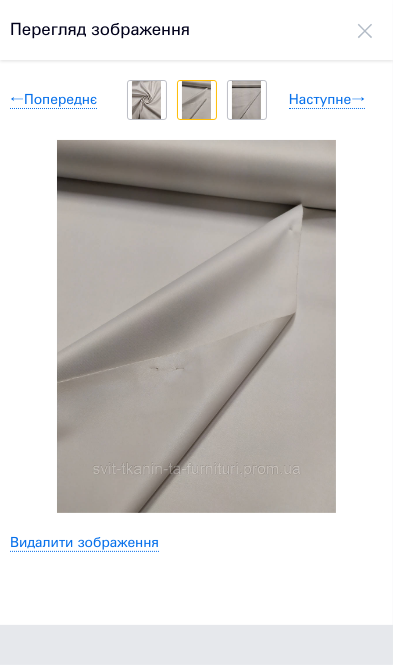 click at bounding box center [246, 100] 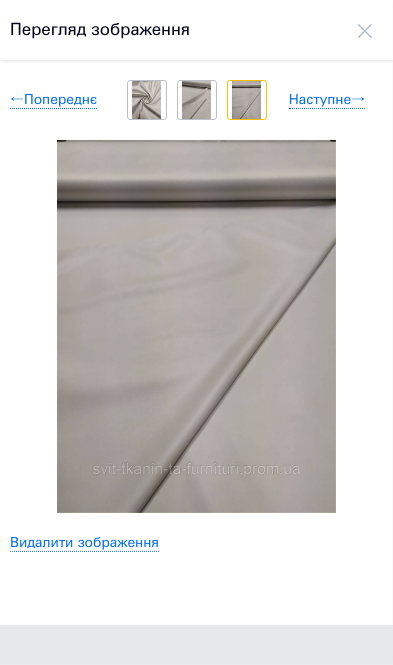 click at bounding box center [146, 100] 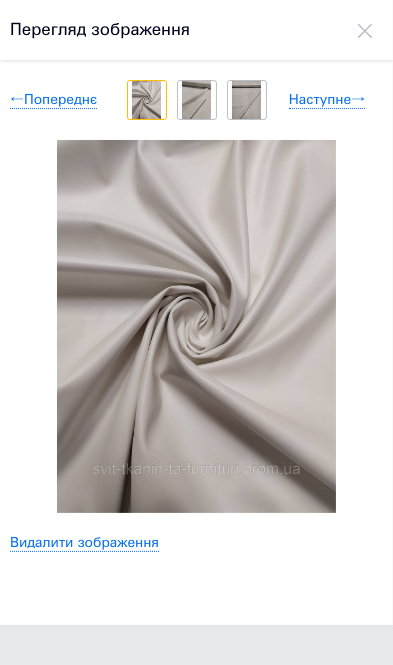 click 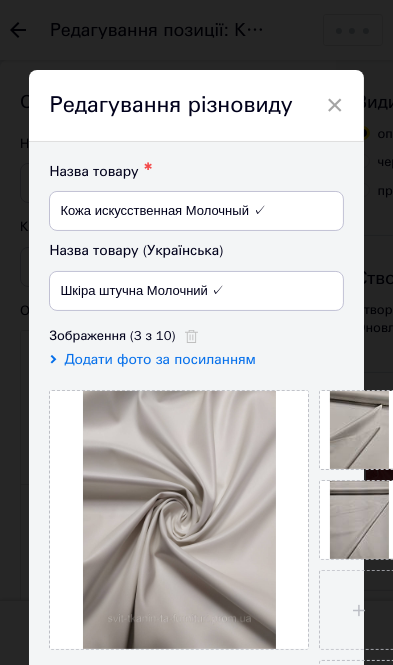 scroll, scrollTop: 9193, scrollLeft: 0, axis: vertical 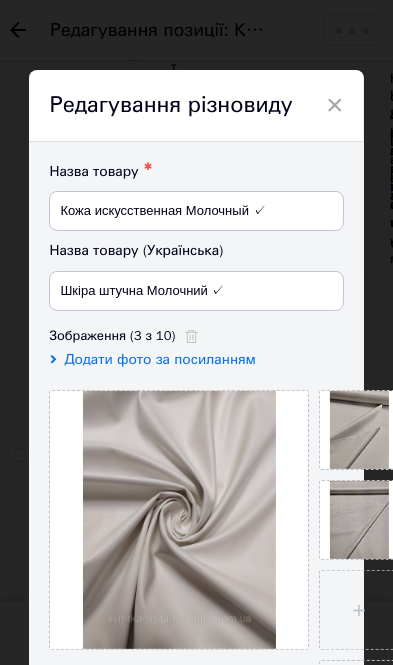 click on "×" at bounding box center [335, 105] 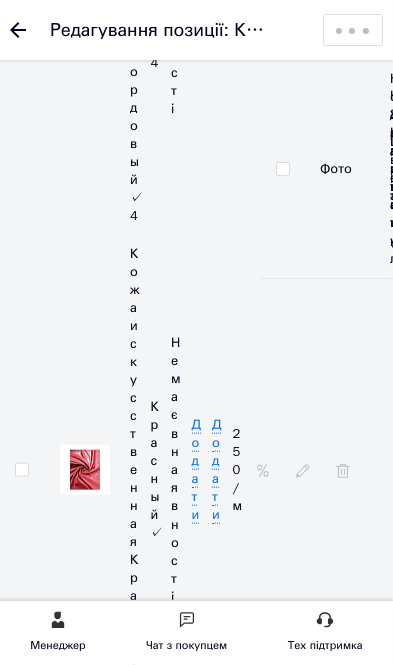 scroll, scrollTop: 9682, scrollLeft: 0, axis: vertical 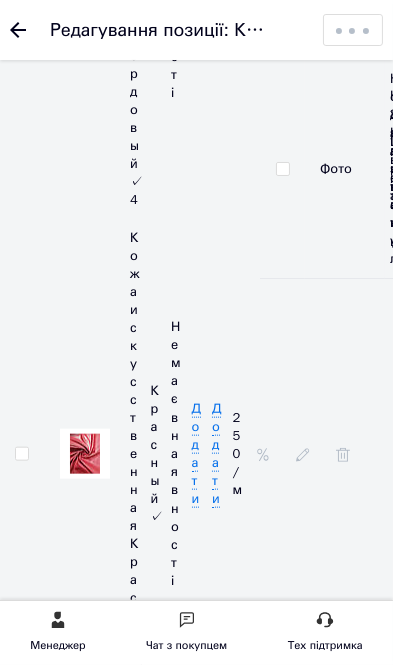click 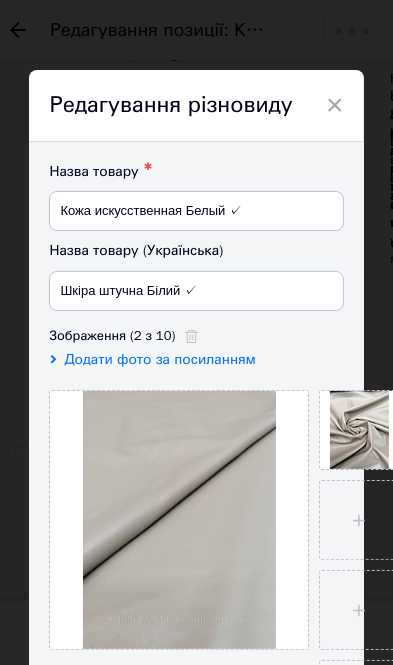 click at bounding box center (179, 520) 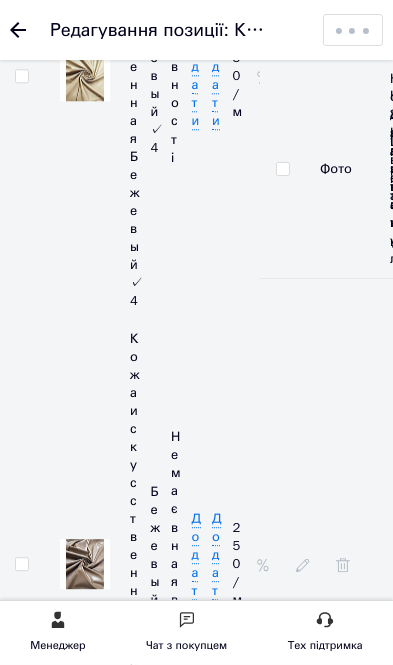 scroll, scrollTop: 7249, scrollLeft: 0, axis: vertical 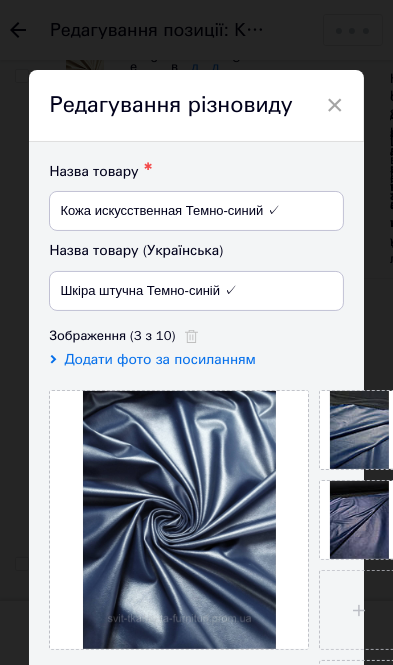 click on "×" at bounding box center [335, 105] 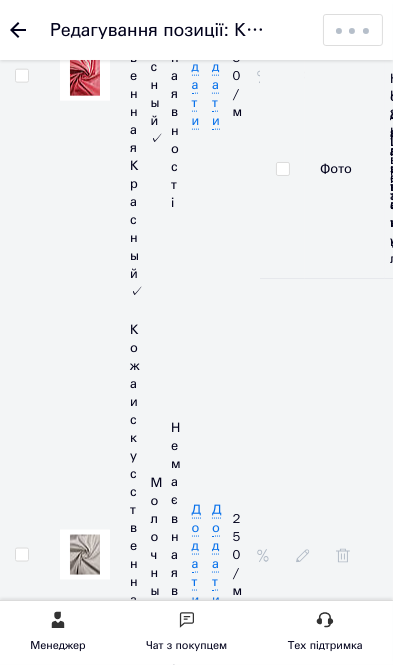 scroll, scrollTop: 10061, scrollLeft: 0, axis: vertical 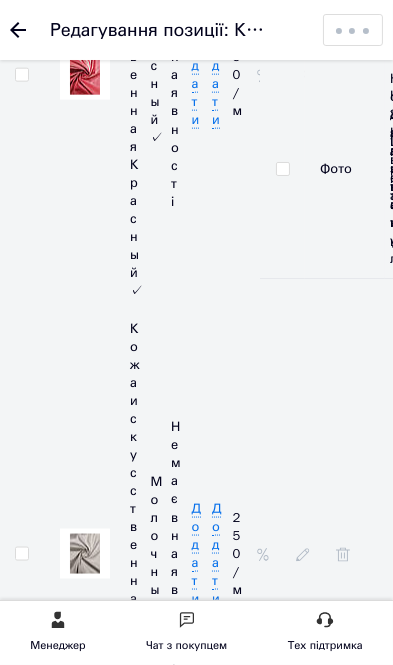 click 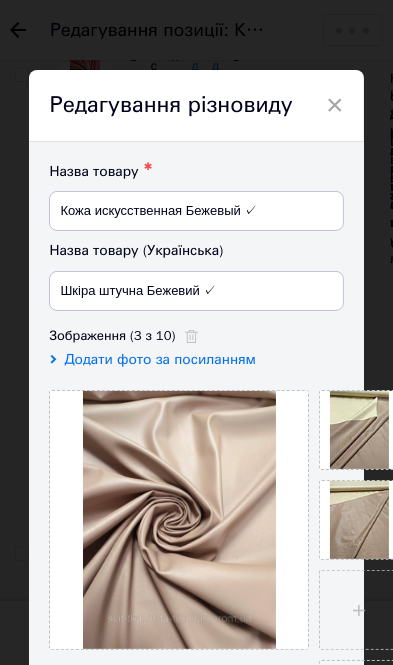click on "×" at bounding box center (335, 105) 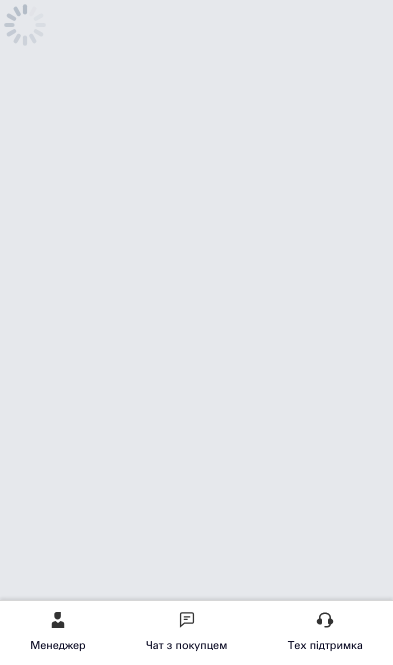 scroll, scrollTop: 0, scrollLeft: 0, axis: both 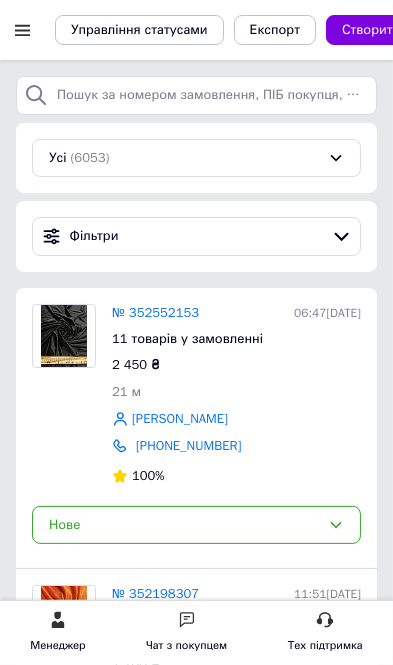 click at bounding box center (22, 30) 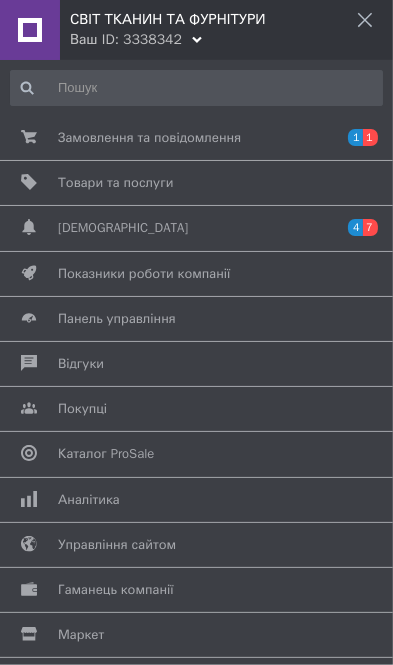 click on "Товари та послуги" at bounding box center [193, 183] 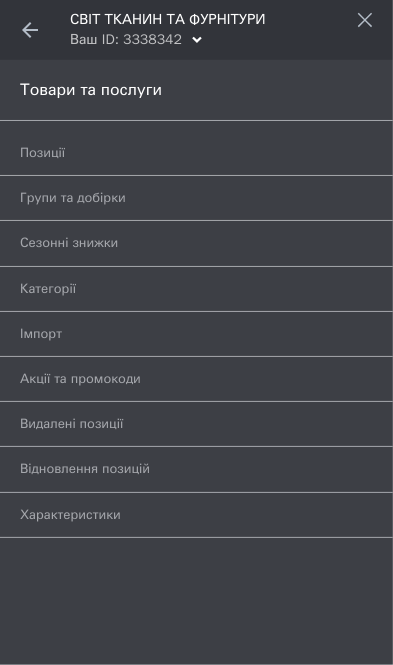 click on "Позиції" at bounding box center (174, 153) 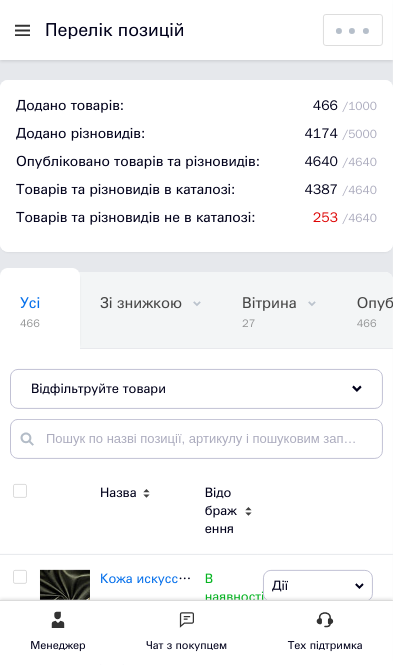 click 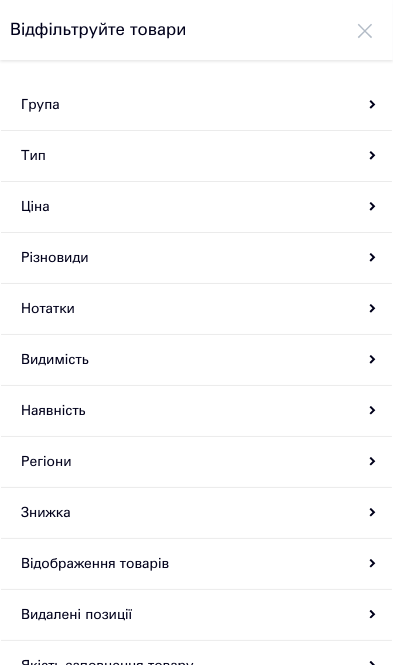 click on "Група" at bounding box center (196, 105) 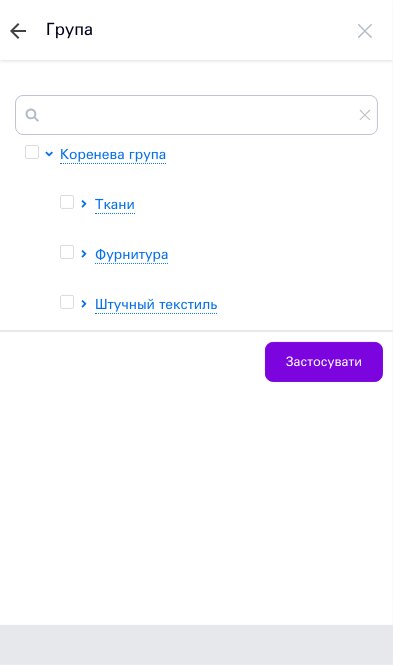 click on "Ткани" at bounding box center (115, 204) 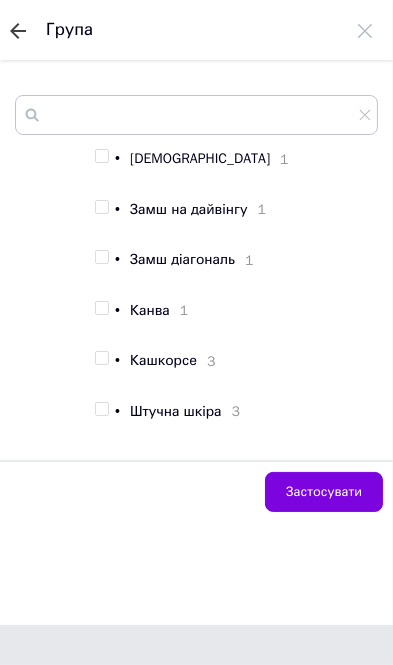 scroll, scrollTop: 1076, scrollLeft: 0, axis: vertical 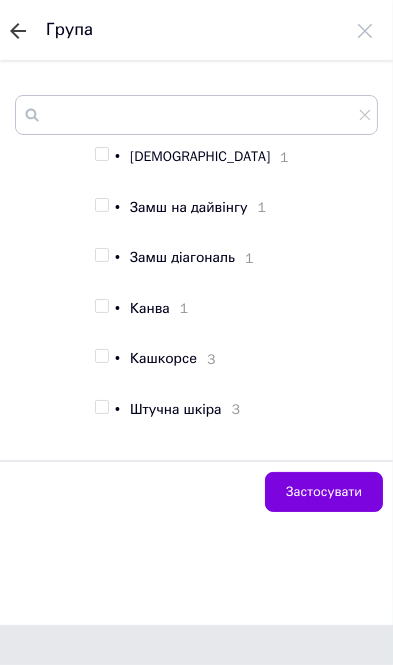 click at bounding box center (101, 407) 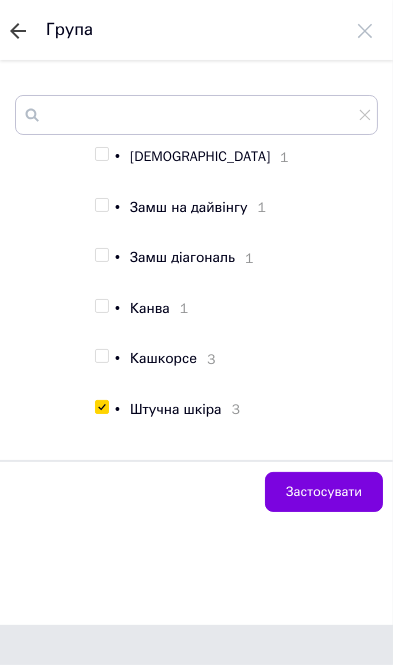 checkbox on "true" 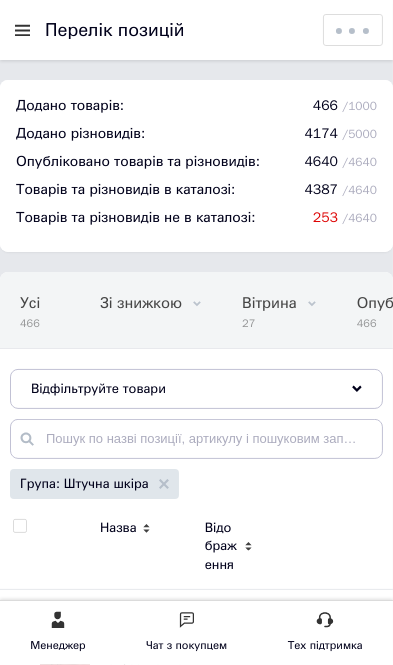 scroll, scrollTop: 0, scrollLeft: 629, axis: horizontal 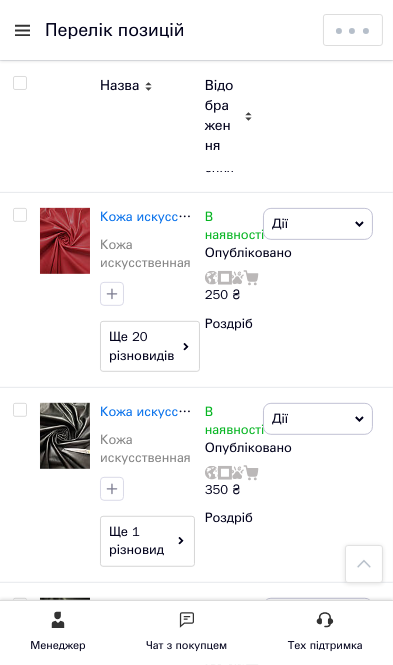 click on "Кожа искусственная" at bounding box center (163, 216) 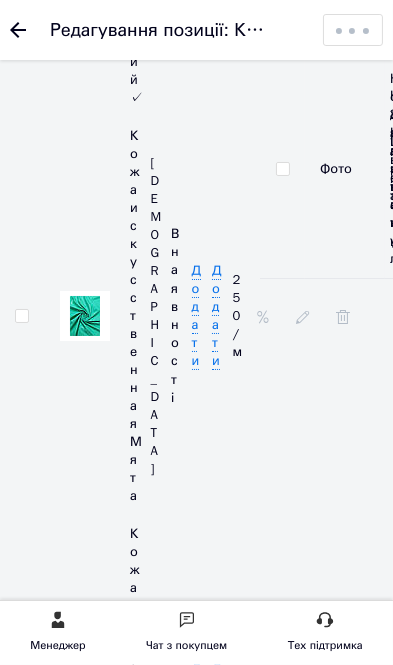 scroll, scrollTop: 8472, scrollLeft: 0, axis: vertical 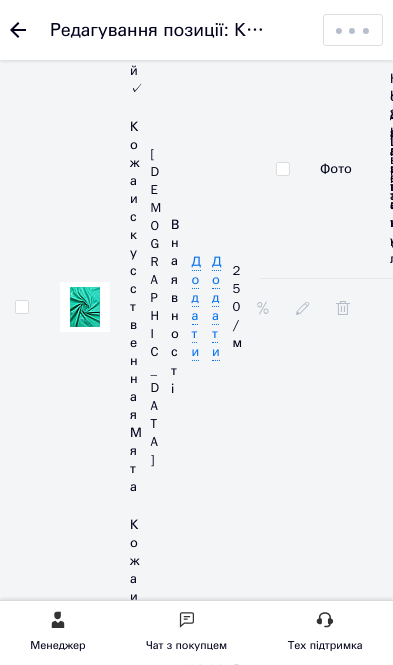 click 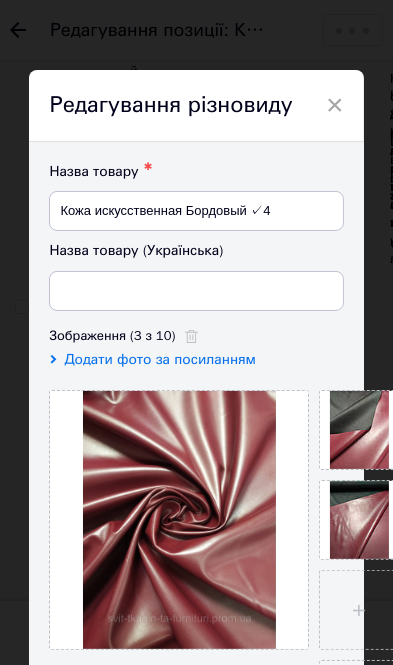 type on "Шкіра штучна Бордовий ✓4" 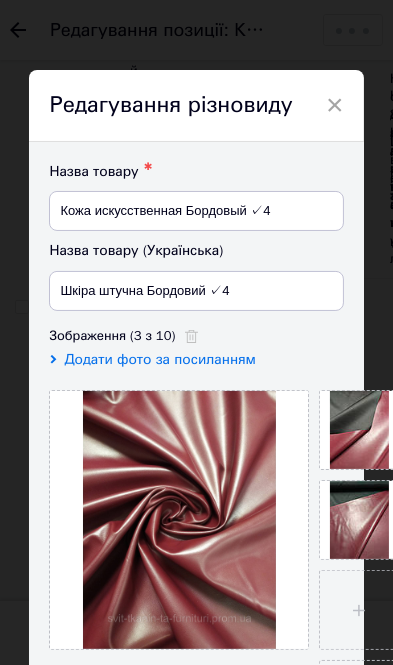 click on "×" at bounding box center [335, 105] 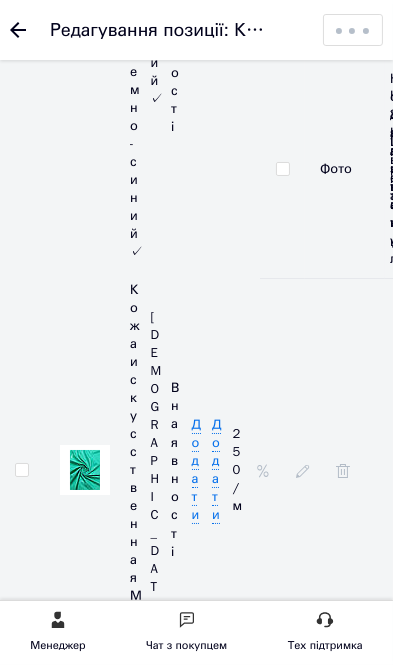 scroll, scrollTop: 8308, scrollLeft: 0, axis: vertical 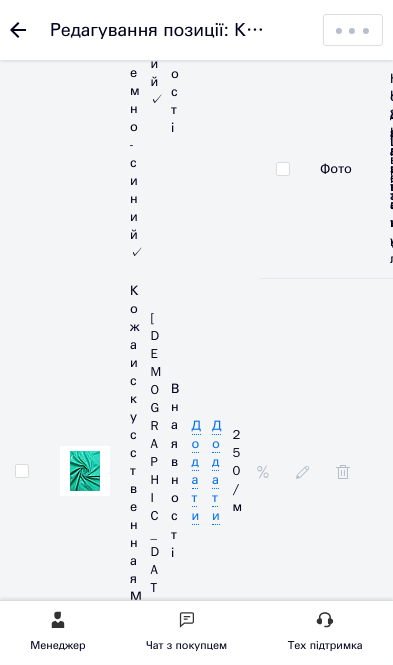 click 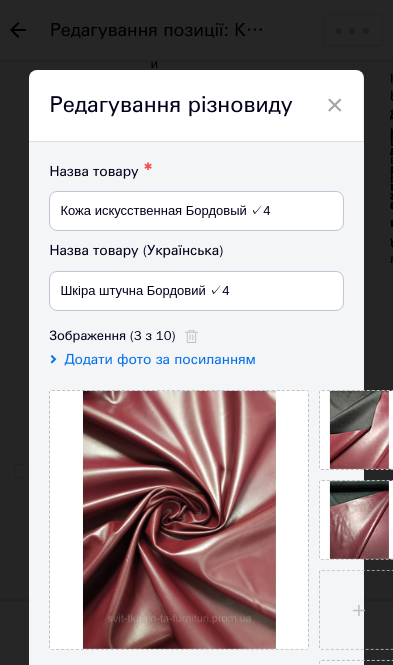 scroll, scrollTop: 8327, scrollLeft: 0, axis: vertical 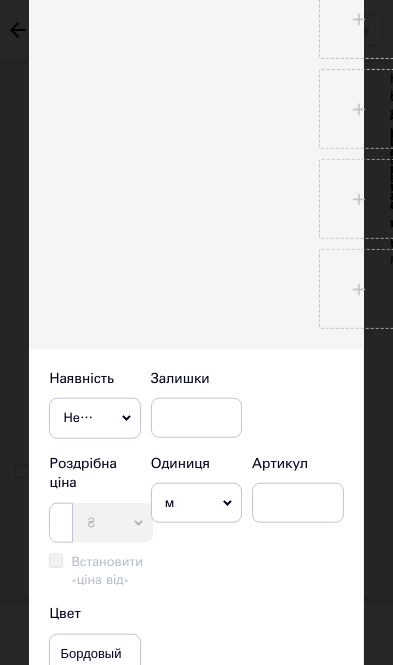 click on "Немає в наявності" at bounding box center (94, 418) 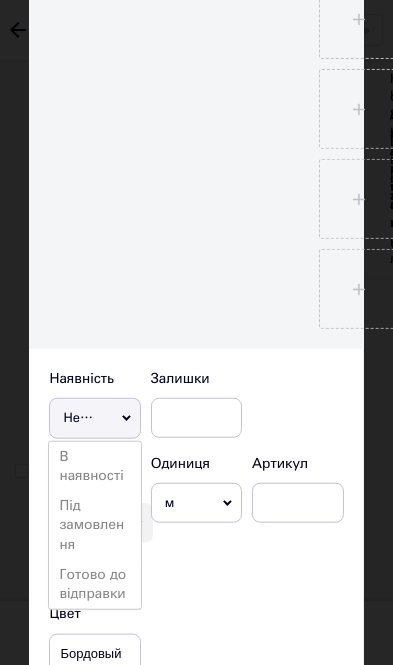 click on "В наявності" at bounding box center [94, 466] 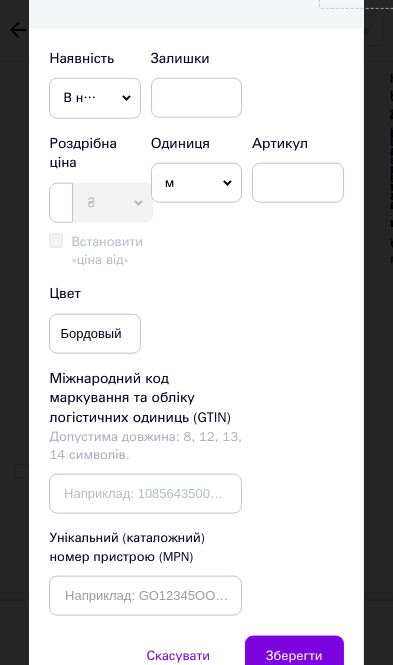 scroll, scrollTop: 1217, scrollLeft: 0, axis: vertical 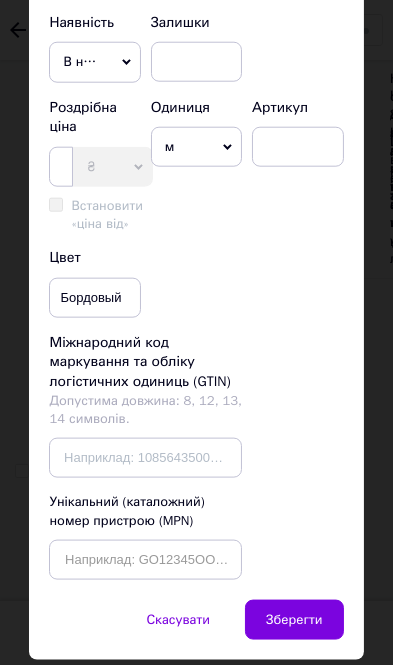 click on "Зберегти" at bounding box center (294, 620) 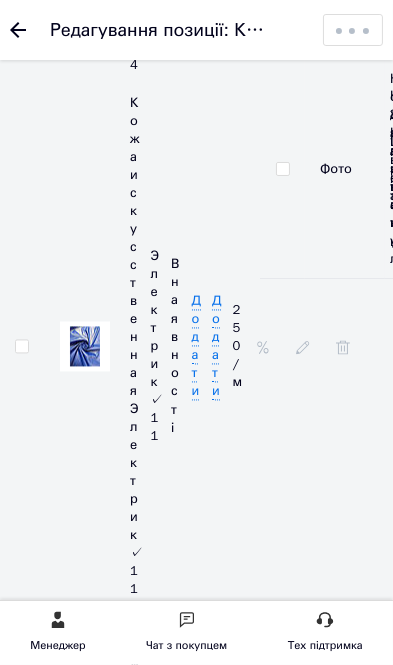 scroll, scrollTop: 6467, scrollLeft: 0, axis: vertical 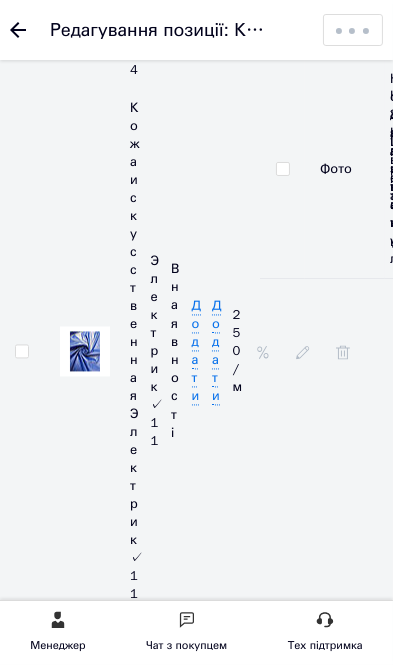 click 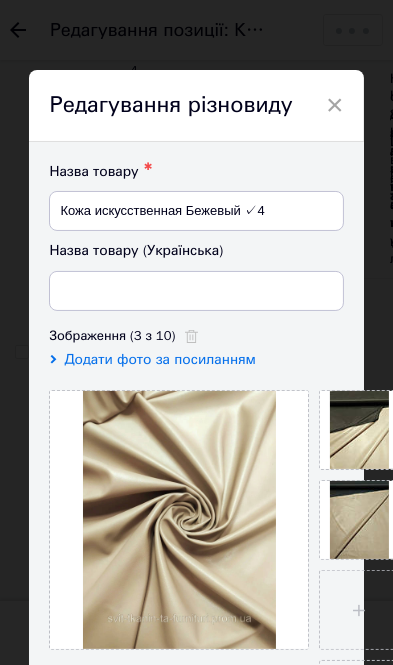 type on "Шкіра штучна Бежевий ✓4" 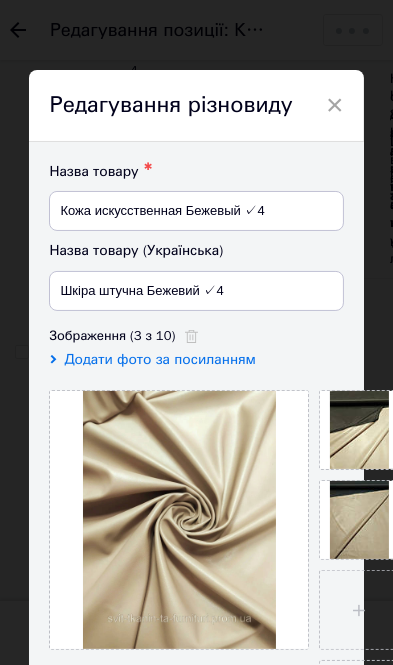 click at bounding box center (0, 0) 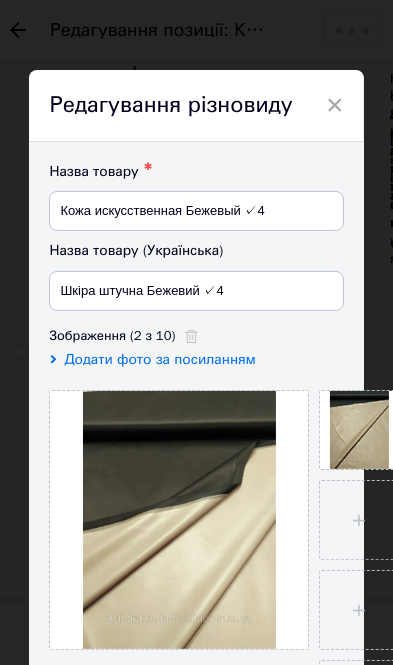 click at bounding box center (179, 520) 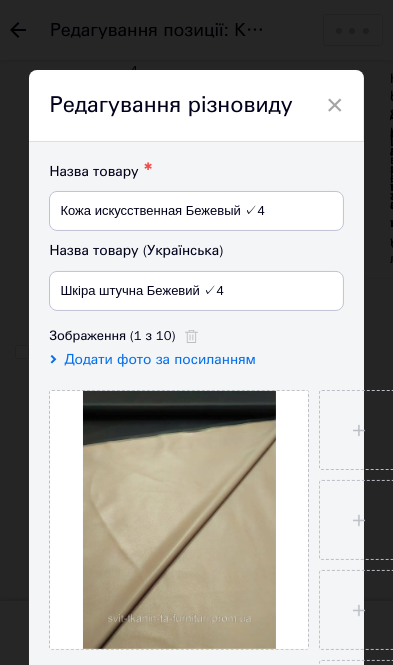 click at bounding box center (179, 520) 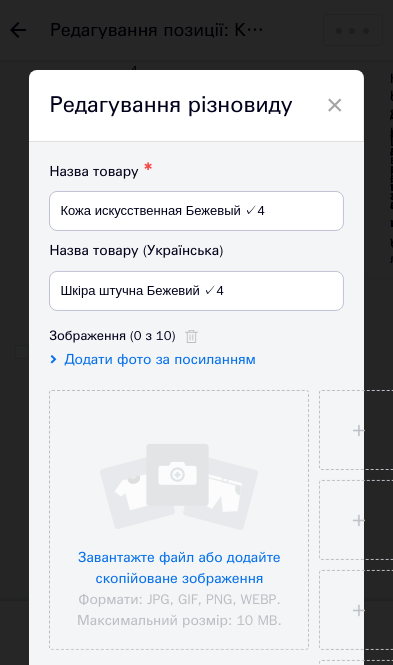click at bounding box center (179, 520) 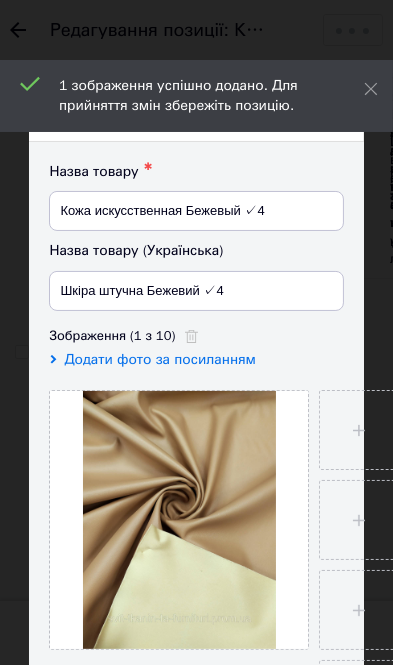 click at bounding box center (179, 520) 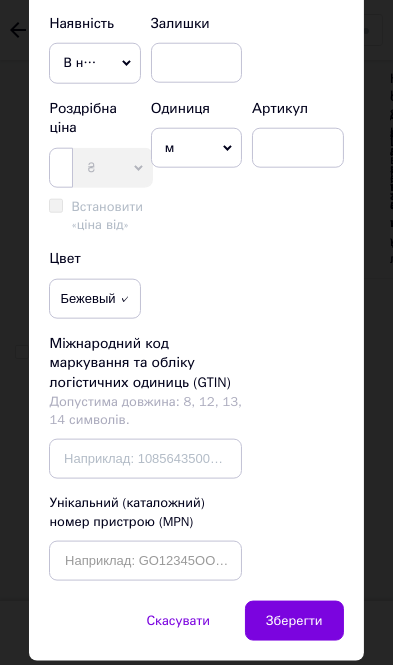 scroll, scrollTop: 1217, scrollLeft: 0, axis: vertical 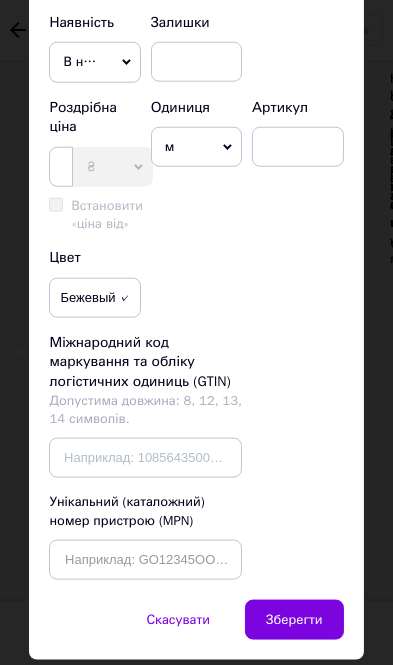 click on "Зберегти" at bounding box center [294, 620] 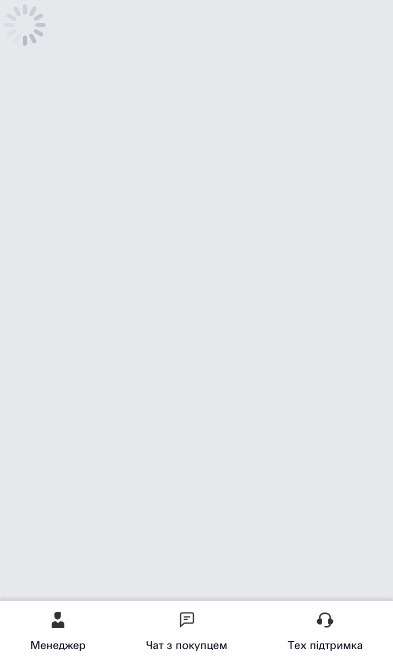 scroll, scrollTop: 0, scrollLeft: 0, axis: both 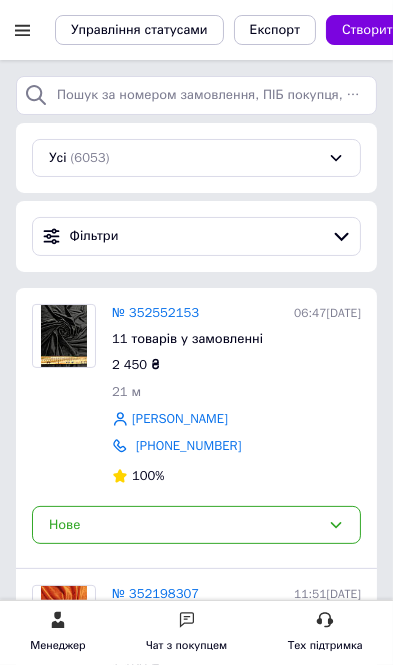 click at bounding box center [22, 30] 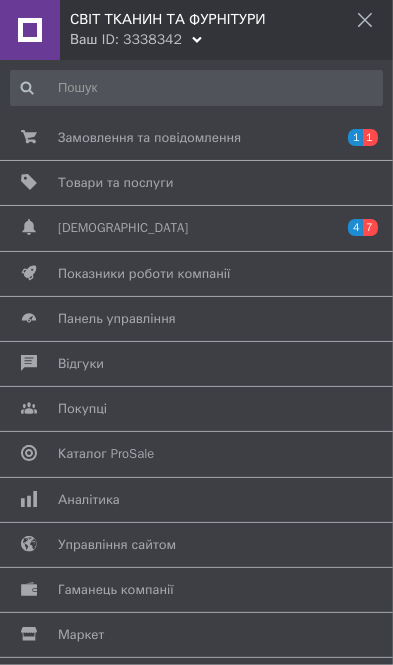 click on "Товари та послуги" at bounding box center [193, 183] 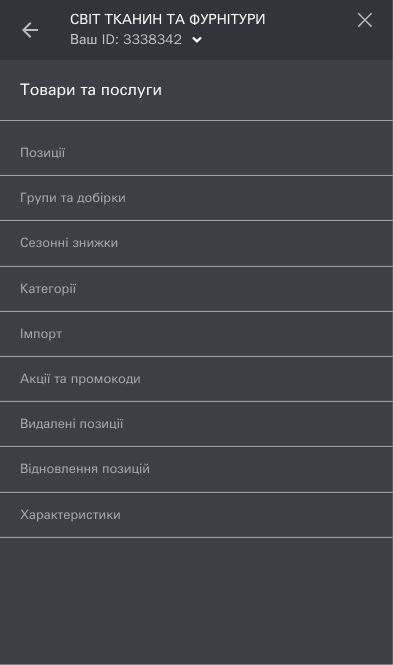 click on "Позиції" at bounding box center (174, 153) 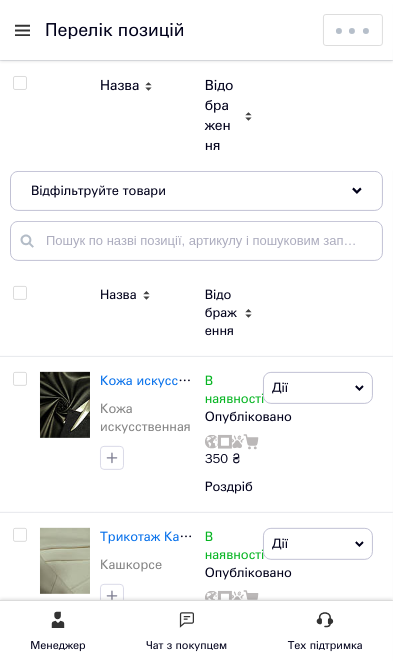 scroll, scrollTop: 190, scrollLeft: 0, axis: vertical 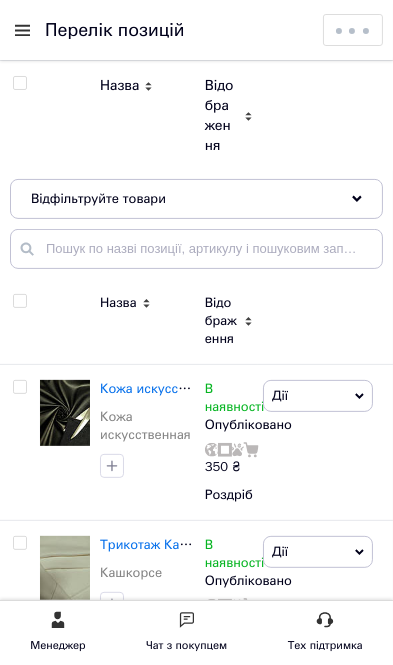 click on "Відфільтруйте товари" at bounding box center [196, 199] 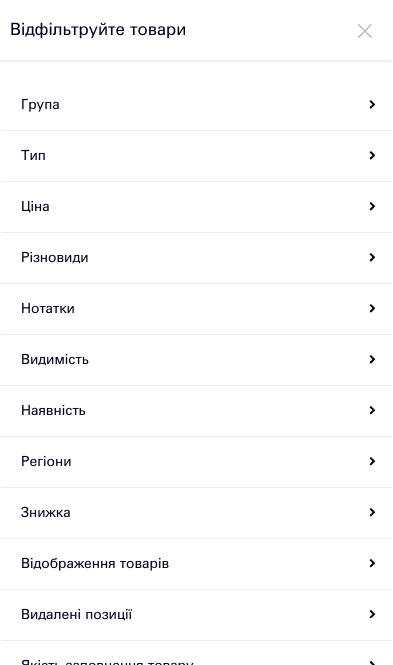 scroll, scrollTop: 0, scrollLeft: 0, axis: both 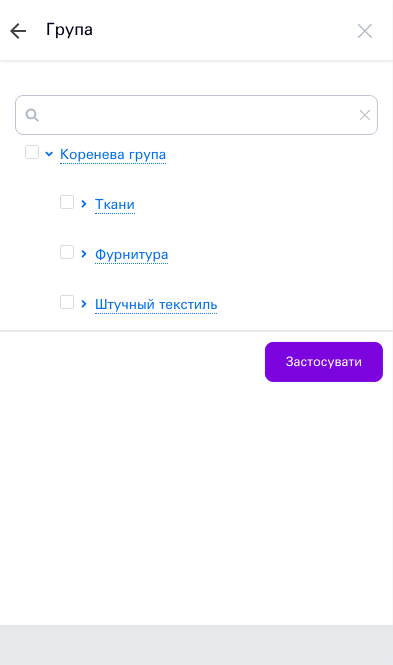 click on "Ткани" at bounding box center [115, 204] 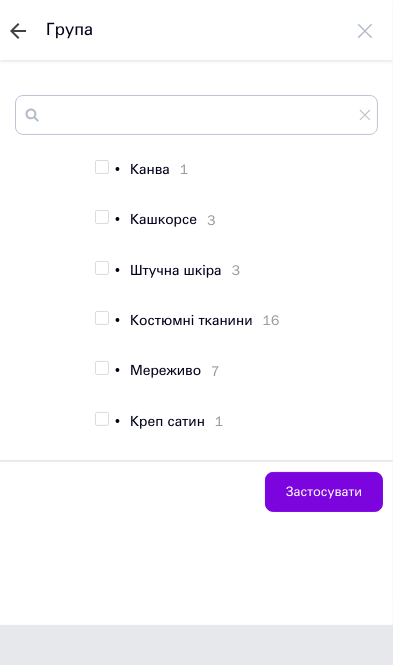 scroll, scrollTop: 1223, scrollLeft: 0, axis: vertical 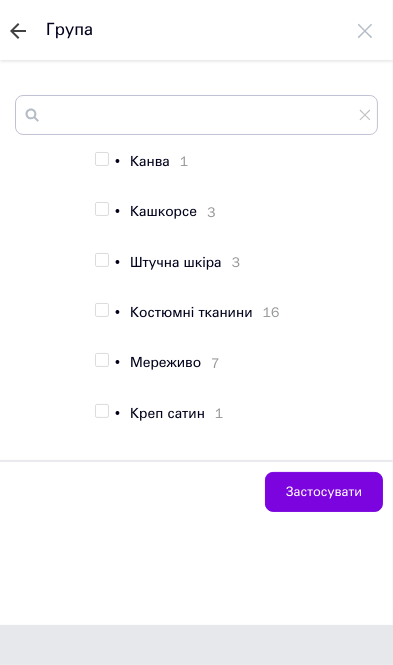click on "Штучна шкіра" at bounding box center (176, 262) 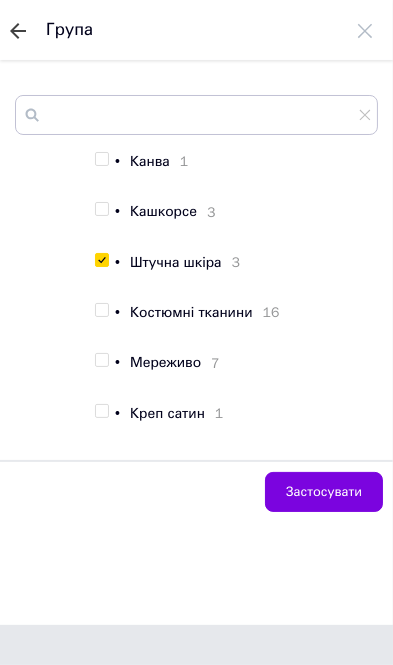 checkbox on "true" 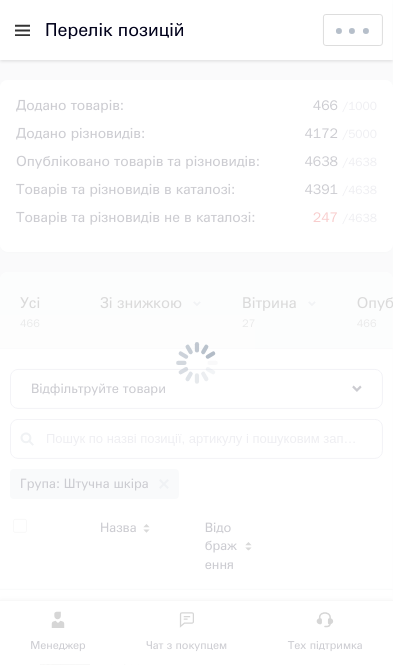 scroll, scrollTop: 190, scrollLeft: 0, axis: vertical 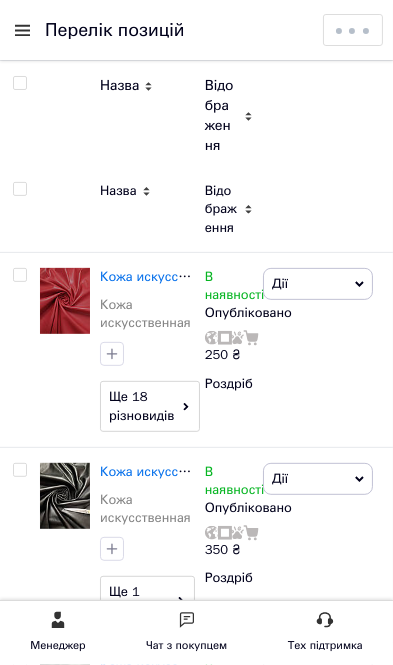 click on "Кожа искусственная" at bounding box center [163, 276] 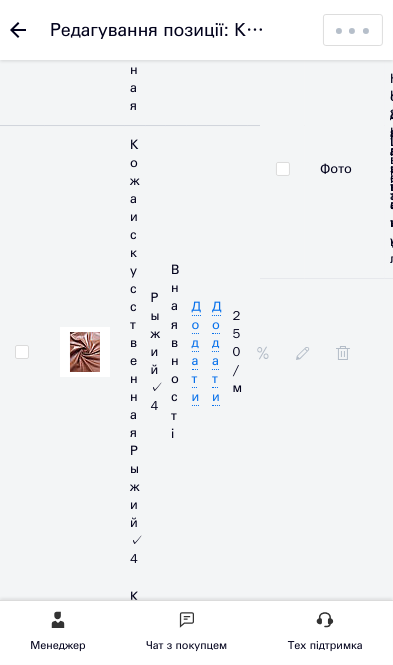click 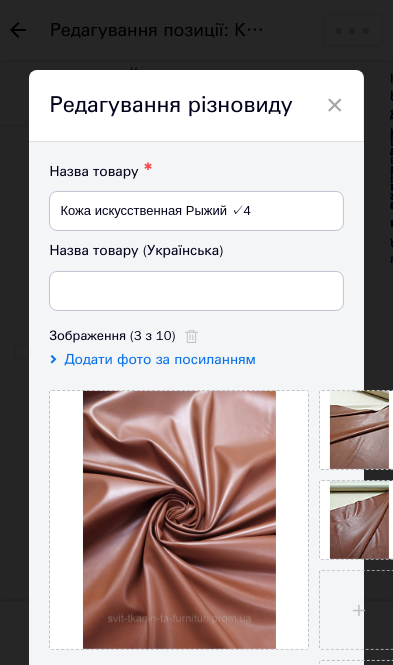type on "Шкіра штучна Рудий ✓4" 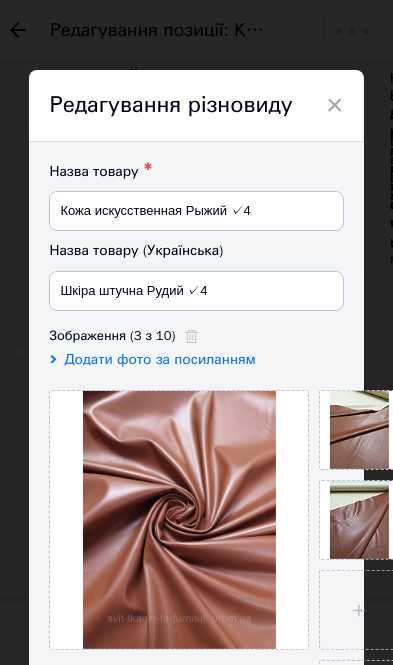 click on "×" at bounding box center (335, 105) 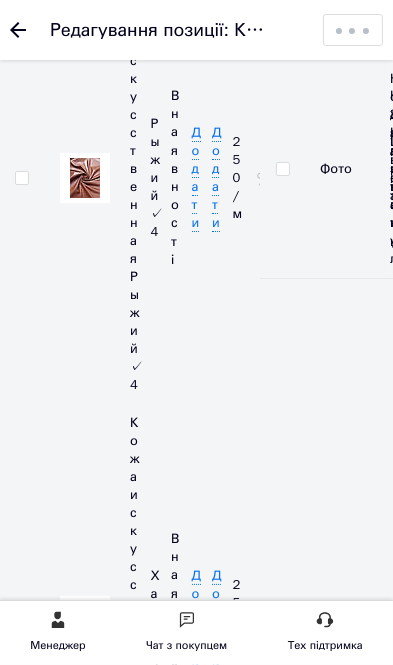 scroll, scrollTop: 4130, scrollLeft: 0, axis: vertical 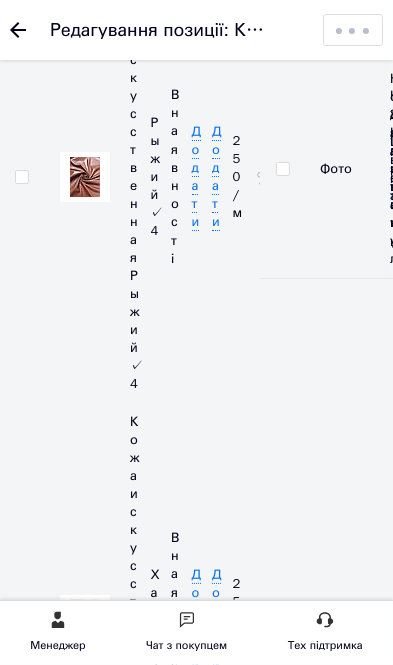 click 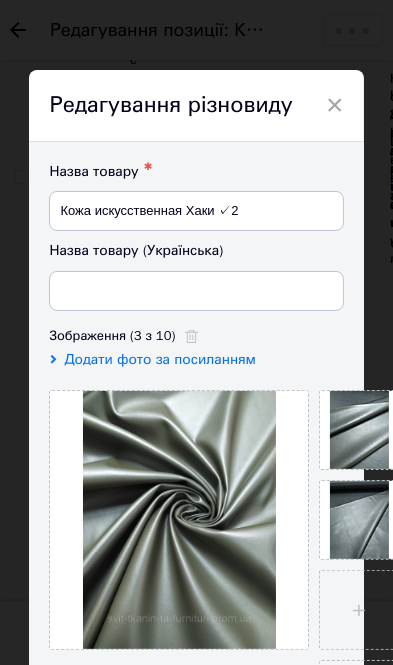 type on "Шкіра штучна Хакі ✓2" 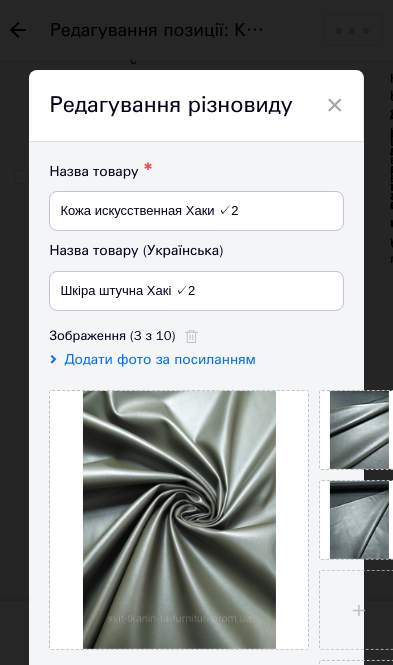 click at bounding box center (179, 520) 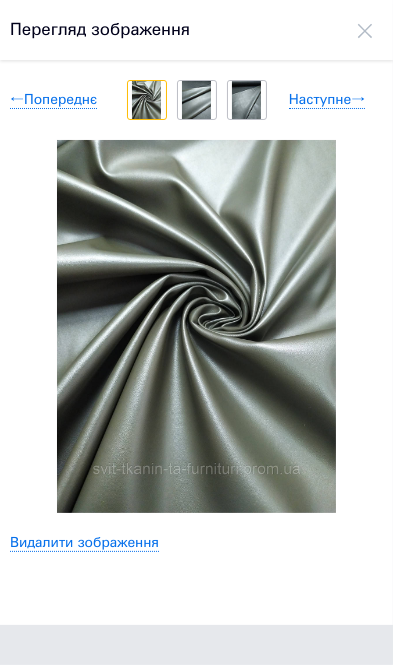 click at bounding box center (365, 30) 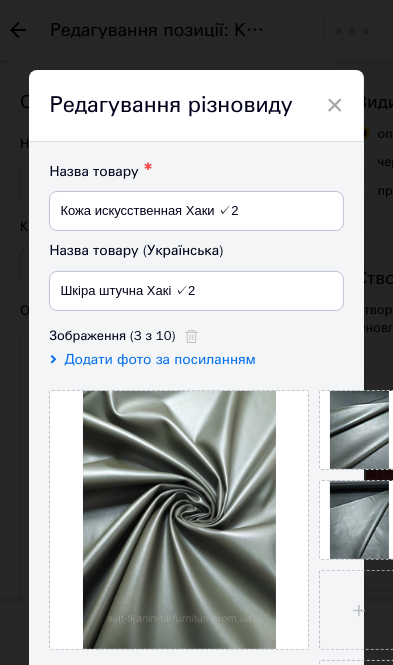 scroll, scrollTop: 4130, scrollLeft: 0, axis: vertical 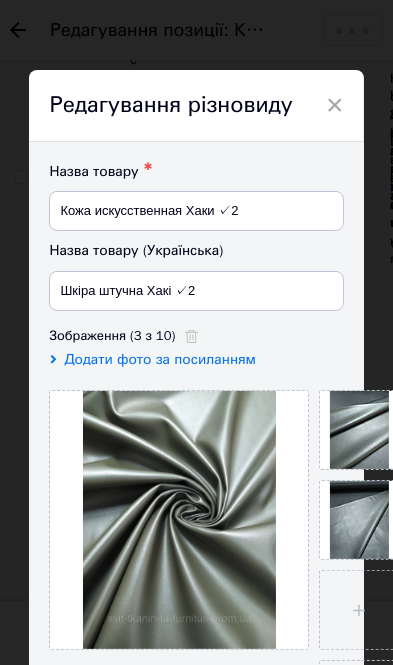 click on "×" at bounding box center [335, 105] 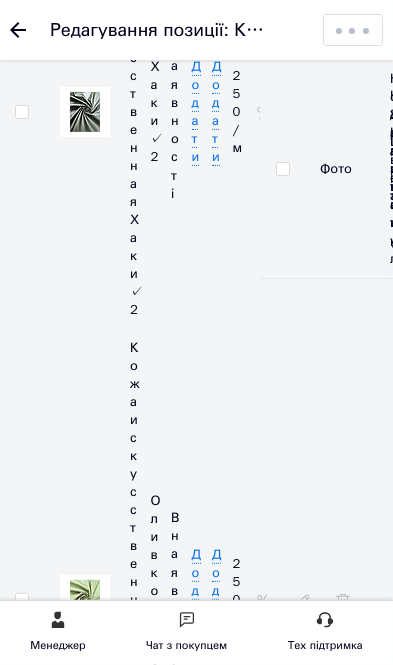 scroll, scrollTop: 4637, scrollLeft: 0, axis: vertical 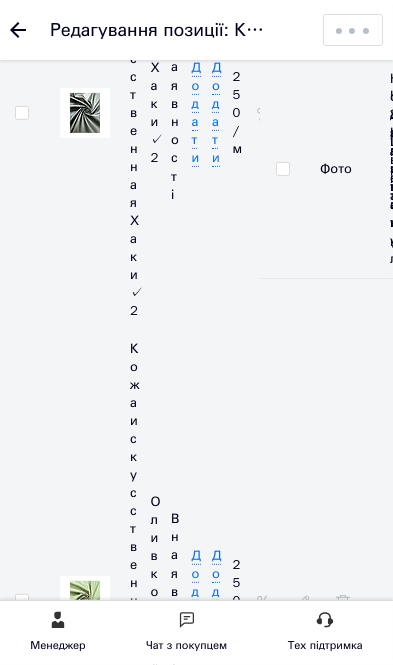 click 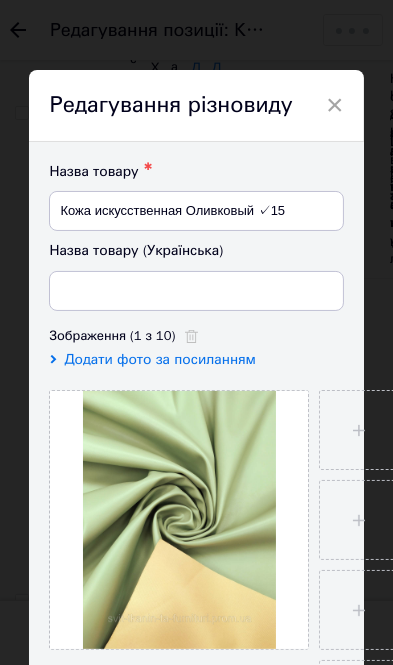 type on "Шкіра штучна Оливковий ✓15" 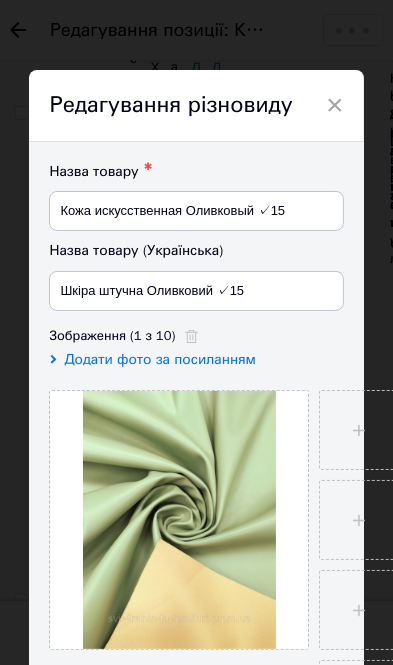 click on "×" at bounding box center [335, 105] 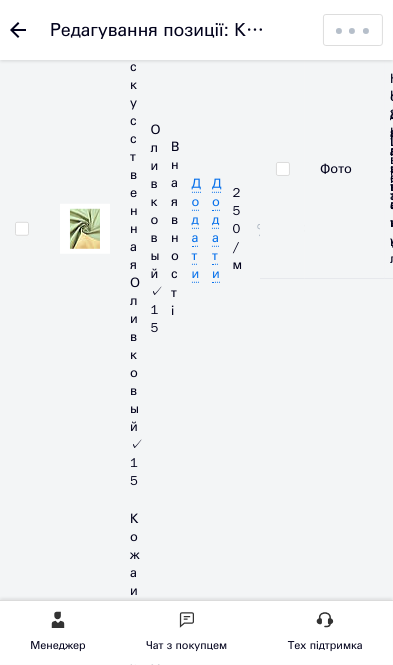 scroll, scrollTop: 5086, scrollLeft: 0, axis: vertical 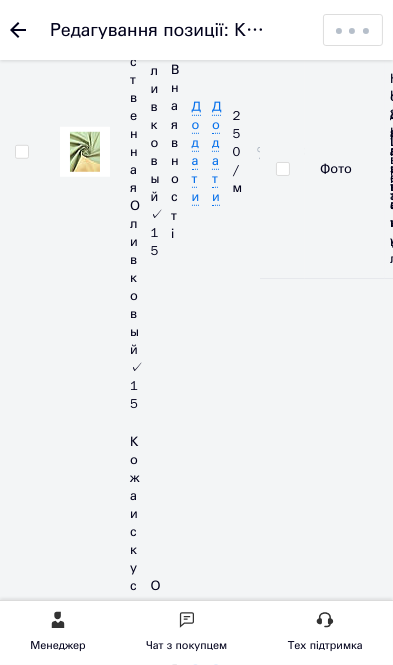 click 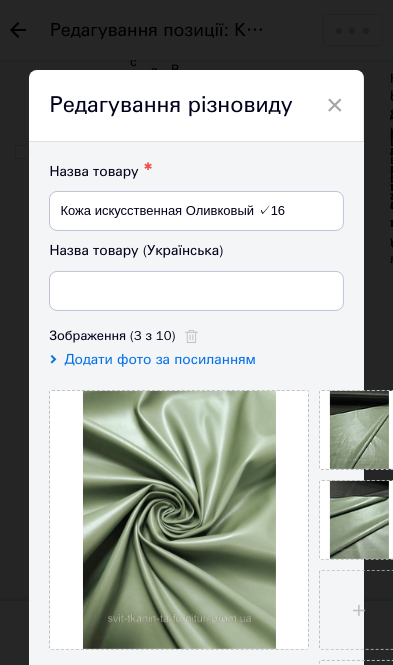 type on "Шкіра штучна Оливковий ✓16" 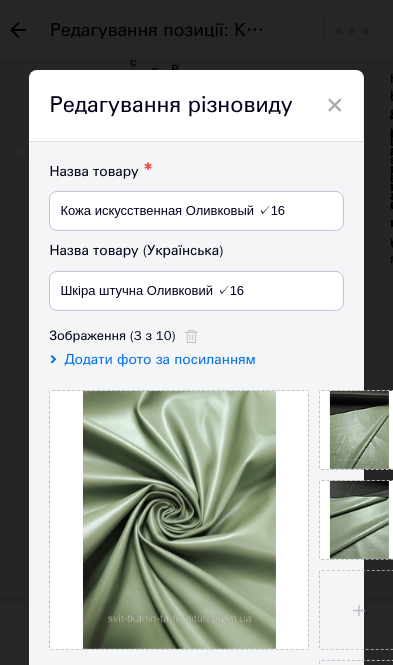 click on "×" at bounding box center [335, 105] 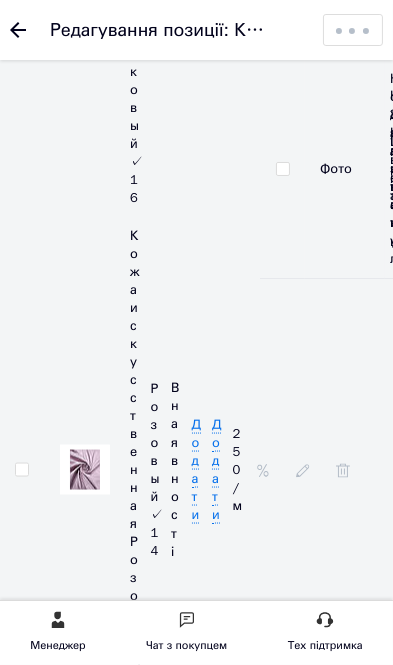scroll, scrollTop: 5830, scrollLeft: 0, axis: vertical 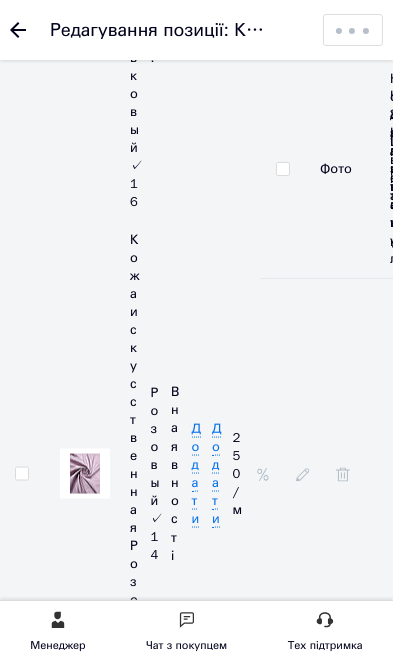 click 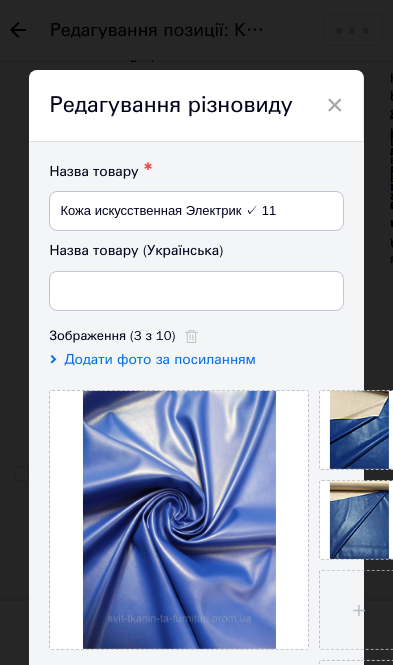 type on "Шкіра штучна Електрик ✓11" 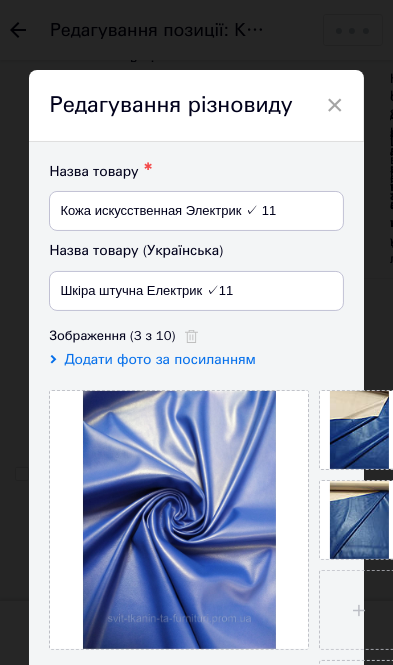 click on "×" at bounding box center (335, 105) 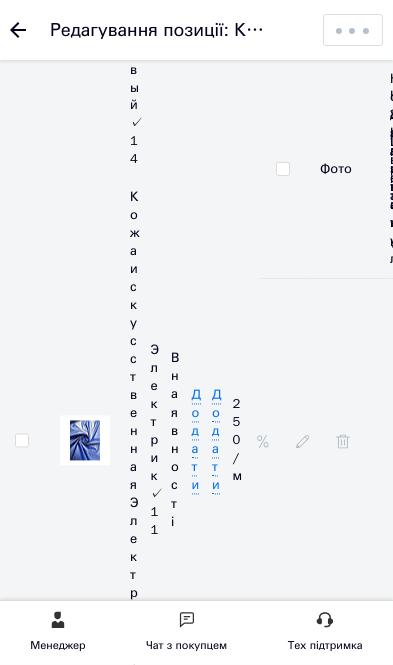 scroll, scrollTop: 6380, scrollLeft: 0, axis: vertical 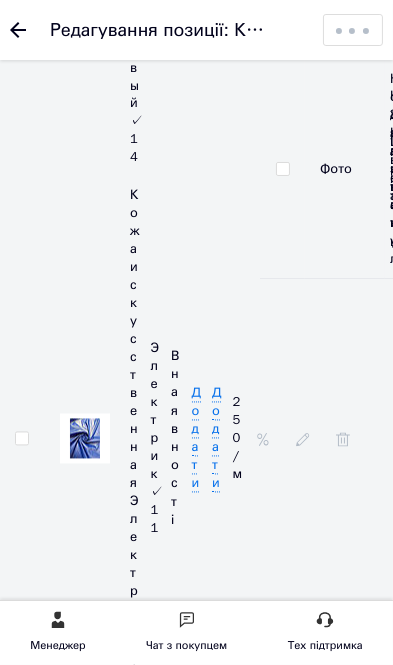 click 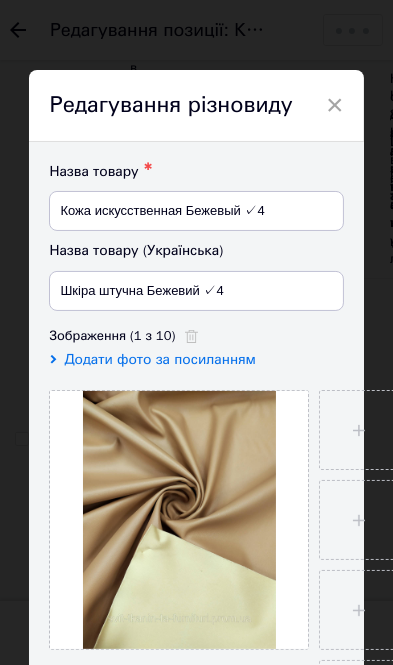 type on "Шкіра штучна Бежевий ✓4" 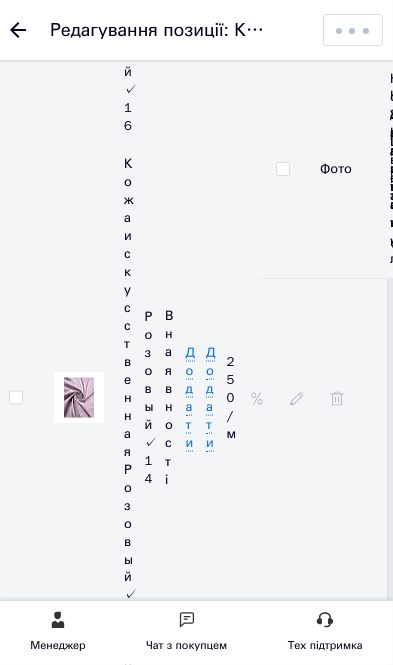 scroll, scrollTop: 5906, scrollLeft: 14, axis: both 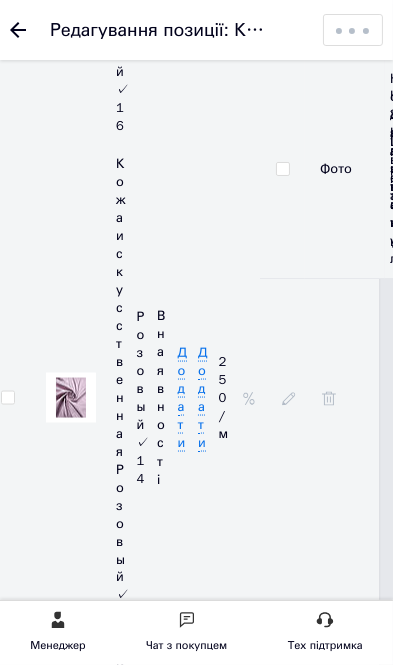 click on "Редагування позиції: Кожа искусственная Зберегти зміни Зберегти, перейти до списку Копіювати Додати подарунок Додати знижку Додати супутні Додати ярлик Основна інформація Назва позиції (Російська) ✱ Кожа искусственная Код/Артикул Опис (Російська) ✱ Искусственная кожа
Ширина 150см
Розширений текстовий редактор, D6A47985-EDA9-4328-B12E-D0CEE05A91E9 Панель інструментів редактора Форматування Форматування Розмір Розмір   Жирний  Сполучення клавіш Ctrl+B   Курсив  Сполучення клавіш Ctrl+I   Підкреслений" at bounding box center [182, 651] 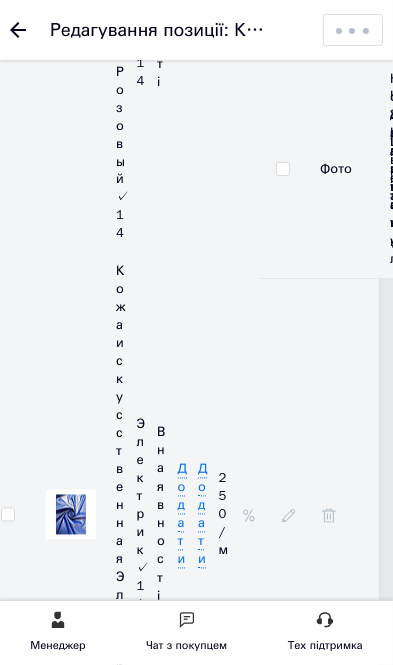 scroll, scrollTop: 6308, scrollLeft: 14, axis: both 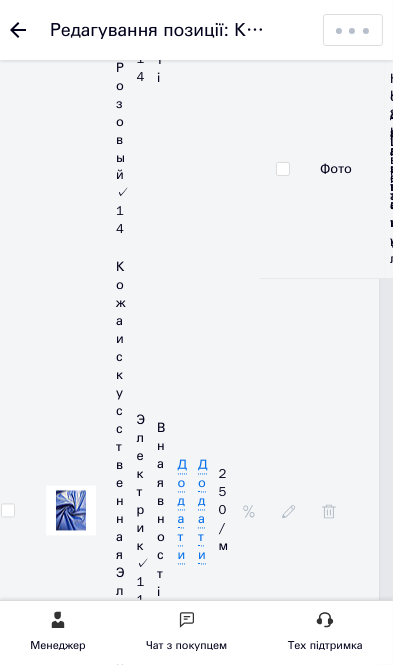 click 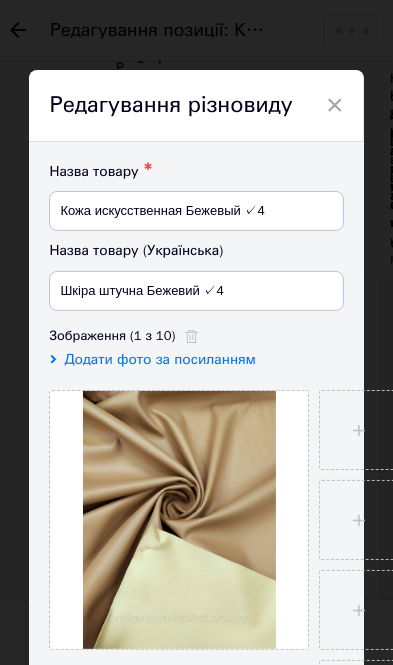 click on "×" at bounding box center (335, 105) 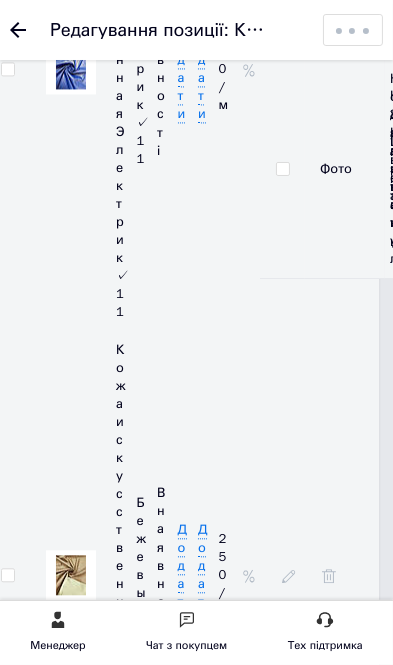 scroll, scrollTop: 6738, scrollLeft: 14, axis: both 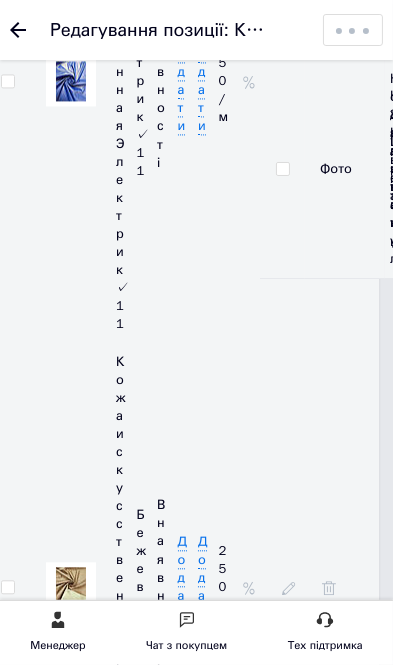 click 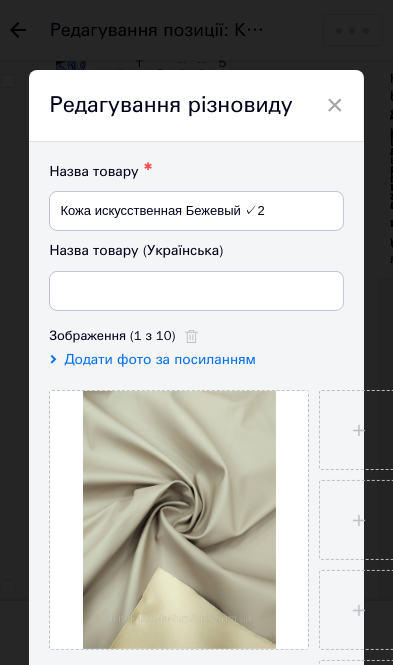 type on "Шкіра штучна Бежевый ✓2" 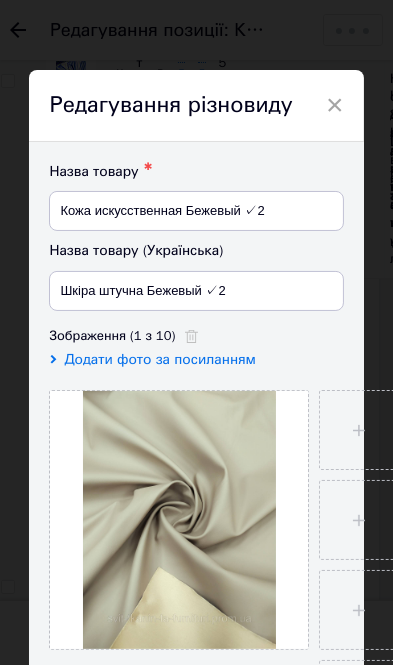 click on "×" at bounding box center [335, 105] 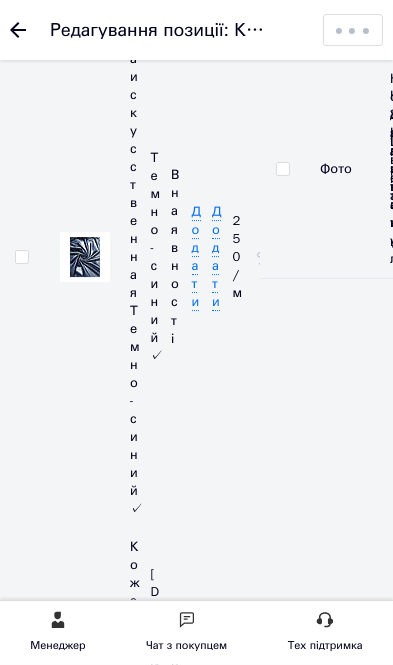 scroll, scrollTop: 8071, scrollLeft: 0, axis: vertical 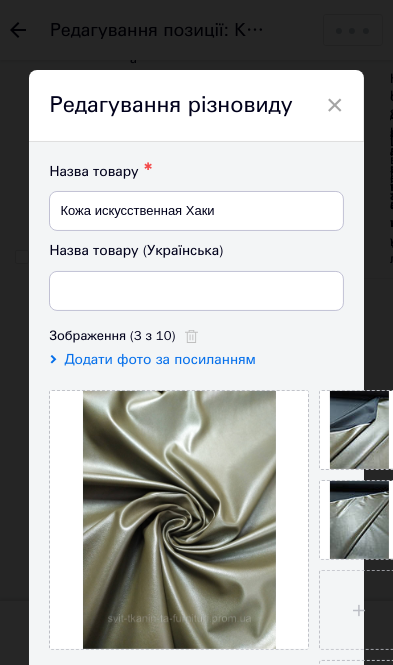 type on "Шкіра штучна Хаки" 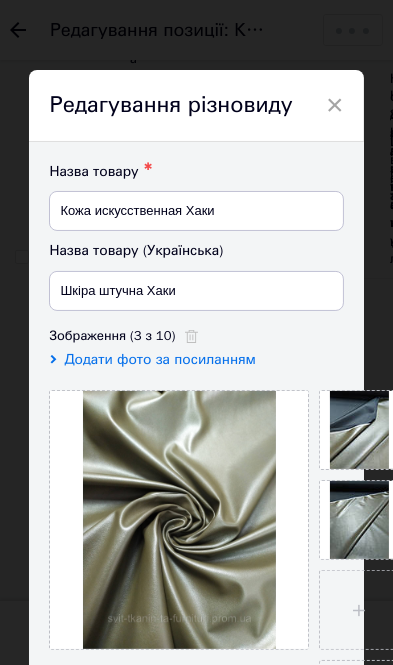 click at bounding box center (359, 430) 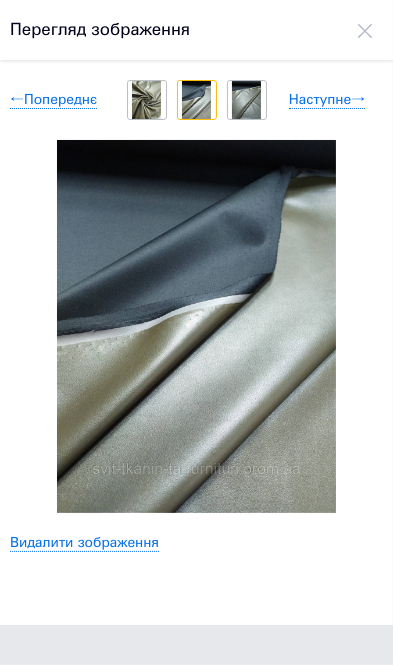 click 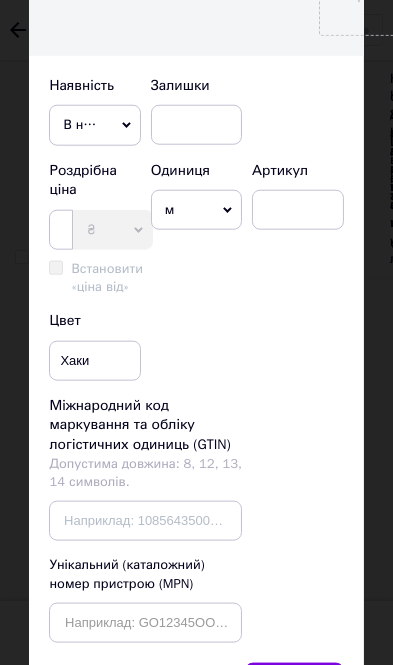 click on "Зберегти" at bounding box center (294, 683) 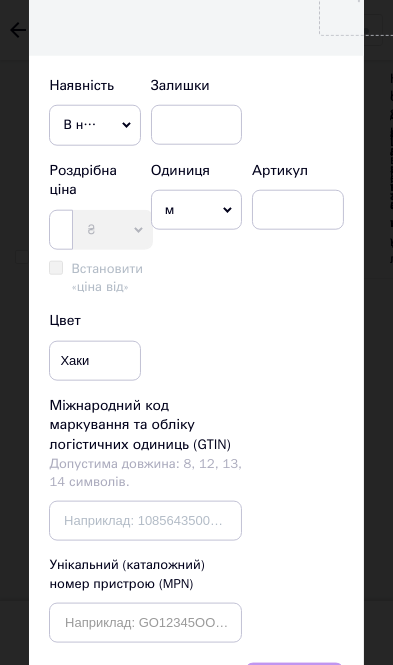 scroll, scrollTop: 1153, scrollLeft: 0, axis: vertical 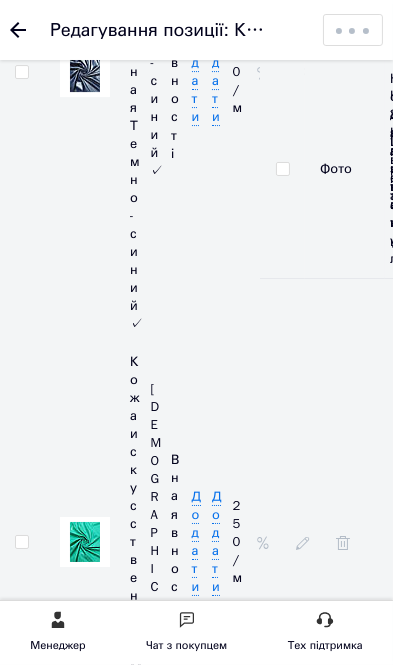 click 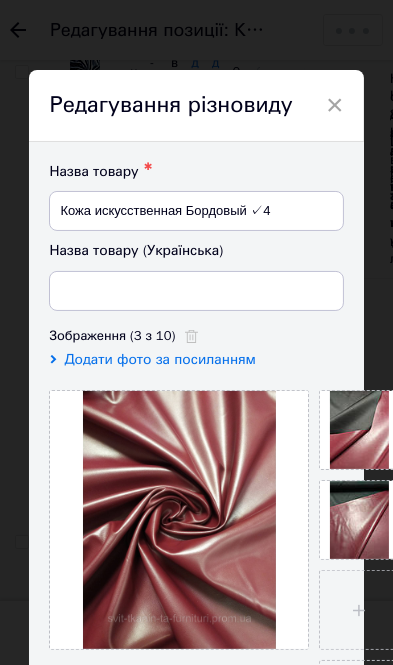 type on "Шкіра штучна Бордовий ✓4" 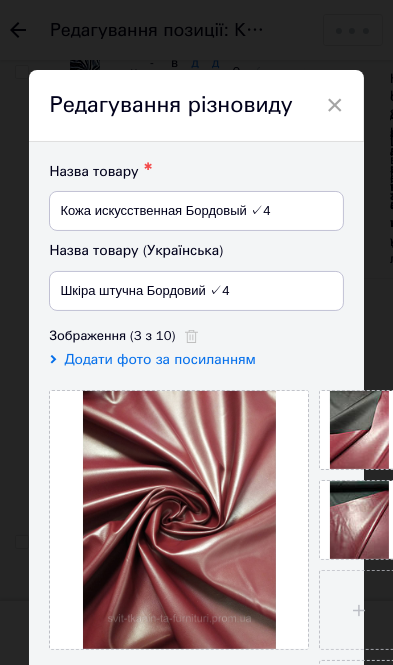 click on "×" at bounding box center [335, 105] 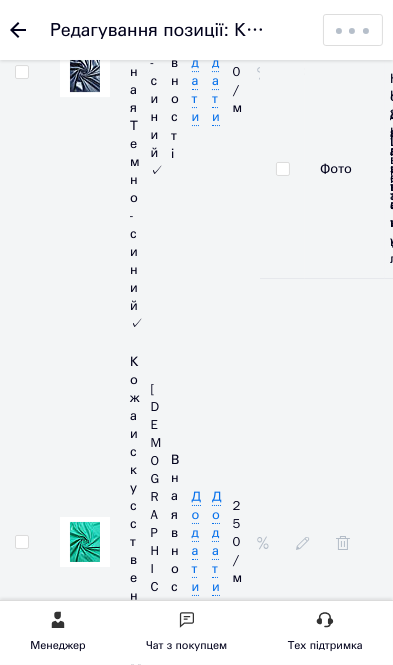 click 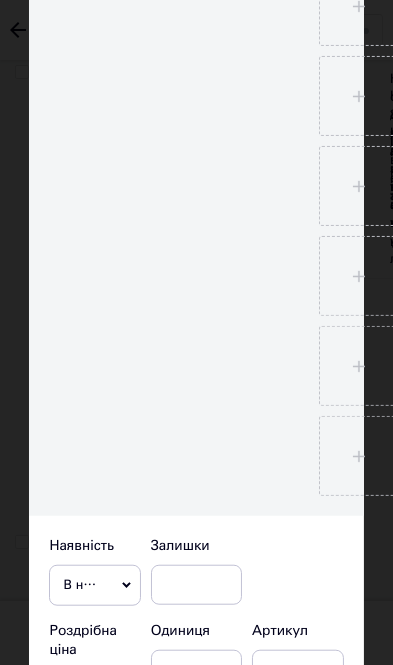 scroll, scrollTop: 696, scrollLeft: 0, axis: vertical 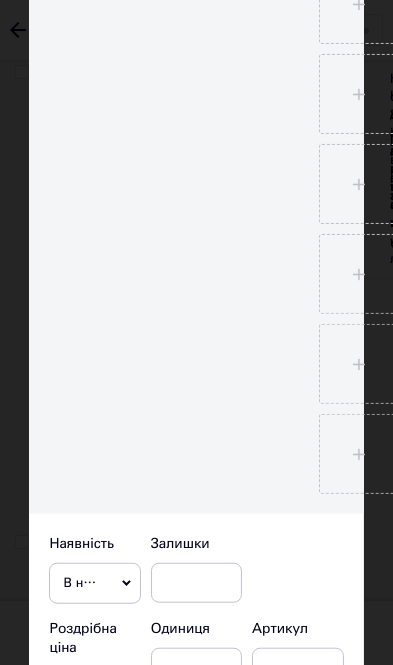 click on "В наявності" at bounding box center (94, 583) 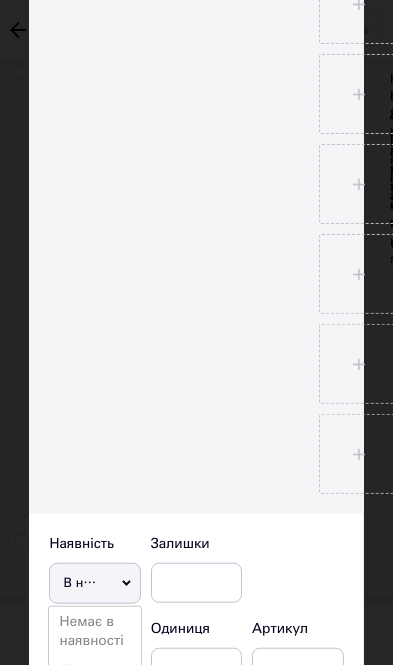 click on "Немає в наявності" at bounding box center [94, 631] 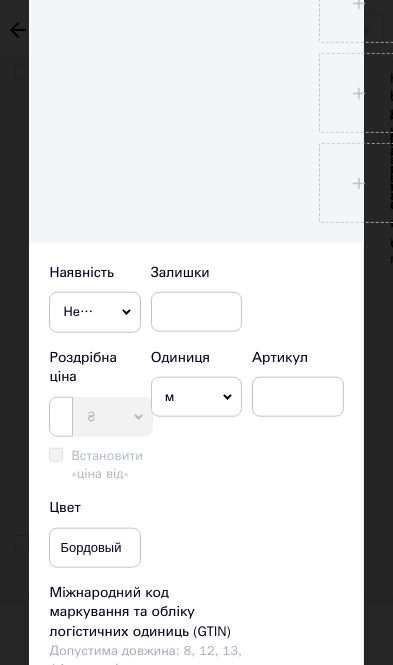 scroll, scrollTop: 1217, scrollLeft: 0, axis: vertical 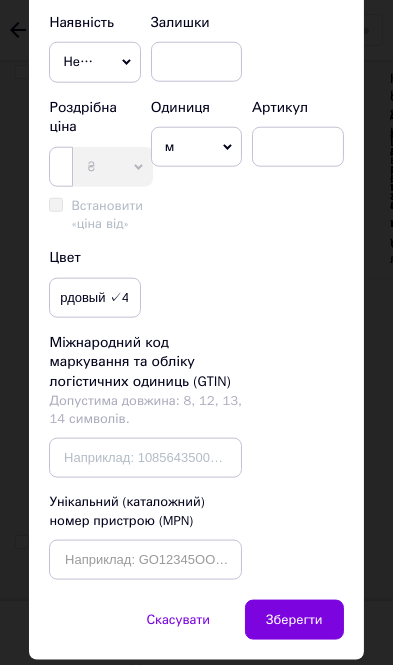 click on "Зберегти" at bounding box center (294, 620) 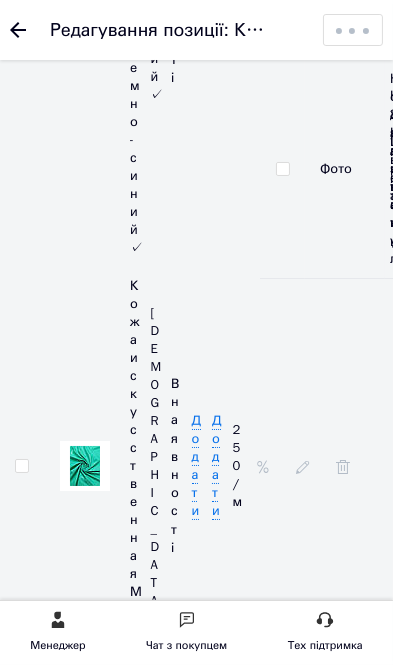 scroll, scrollTop: 8334, scrollLeft: 0, axis: vertical 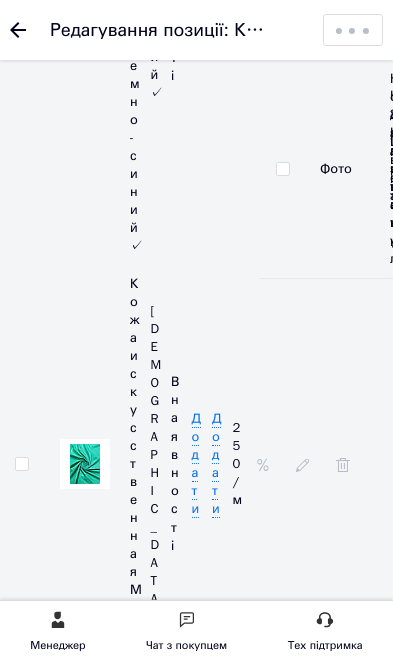 click 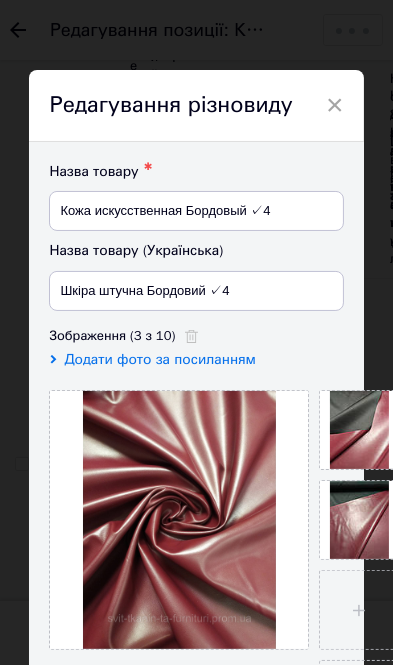 click on "×" at bounding box center (335, 105) 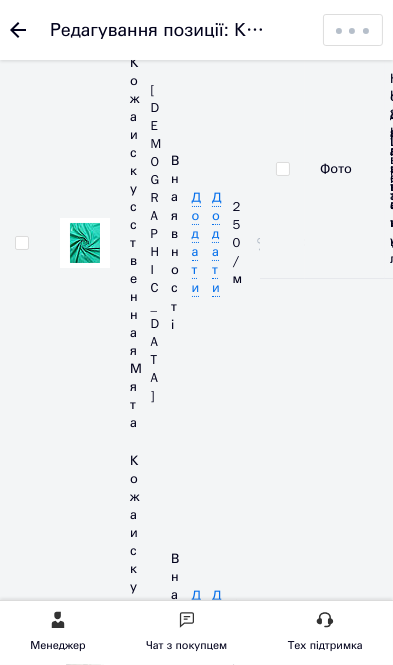 scroll, scrollTop: 8552, scrollLeft: 0, axis: vertical 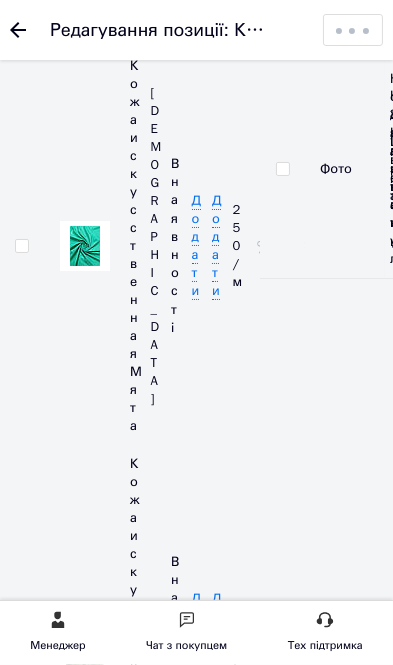 click 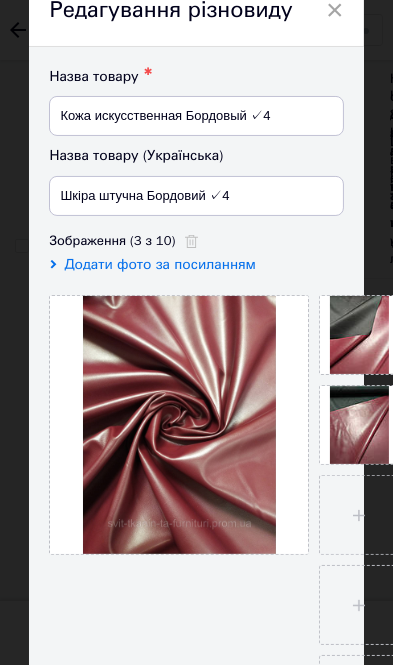 scroll, scrollTop: 139, scrollLeft: 0, axis: vertical 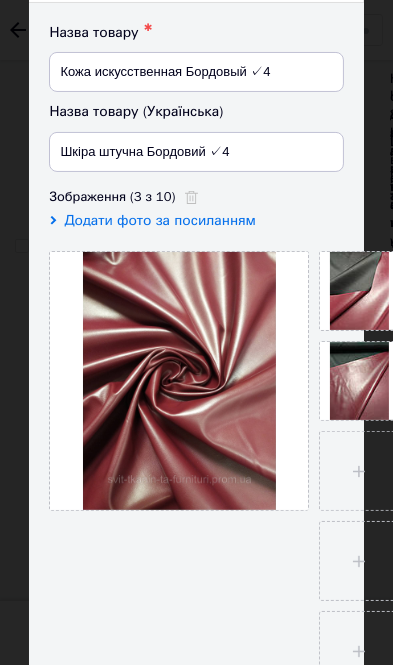 click 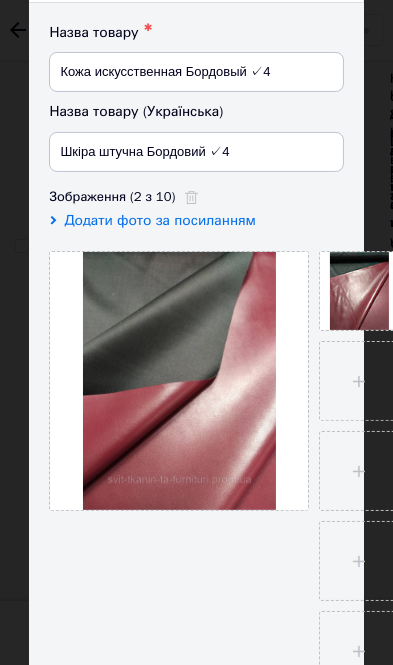 click at bounding box center (0, 0) 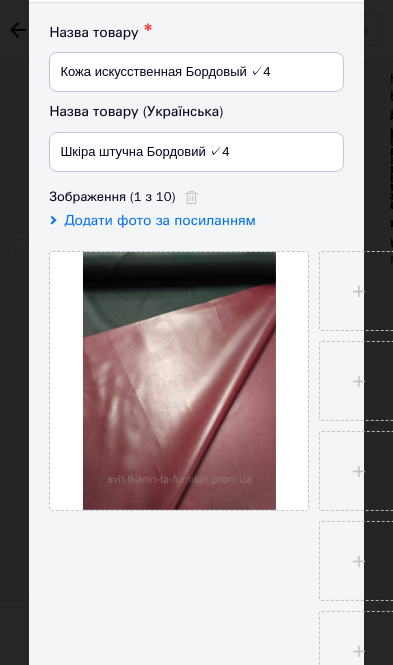 click at bounding box center [179, 381] 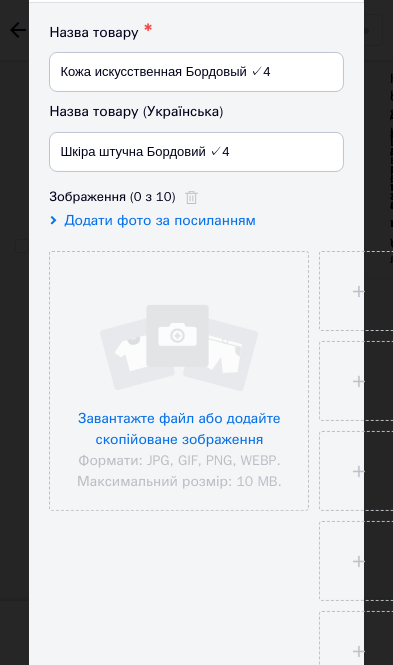 click at bounding box center (179, 381) 